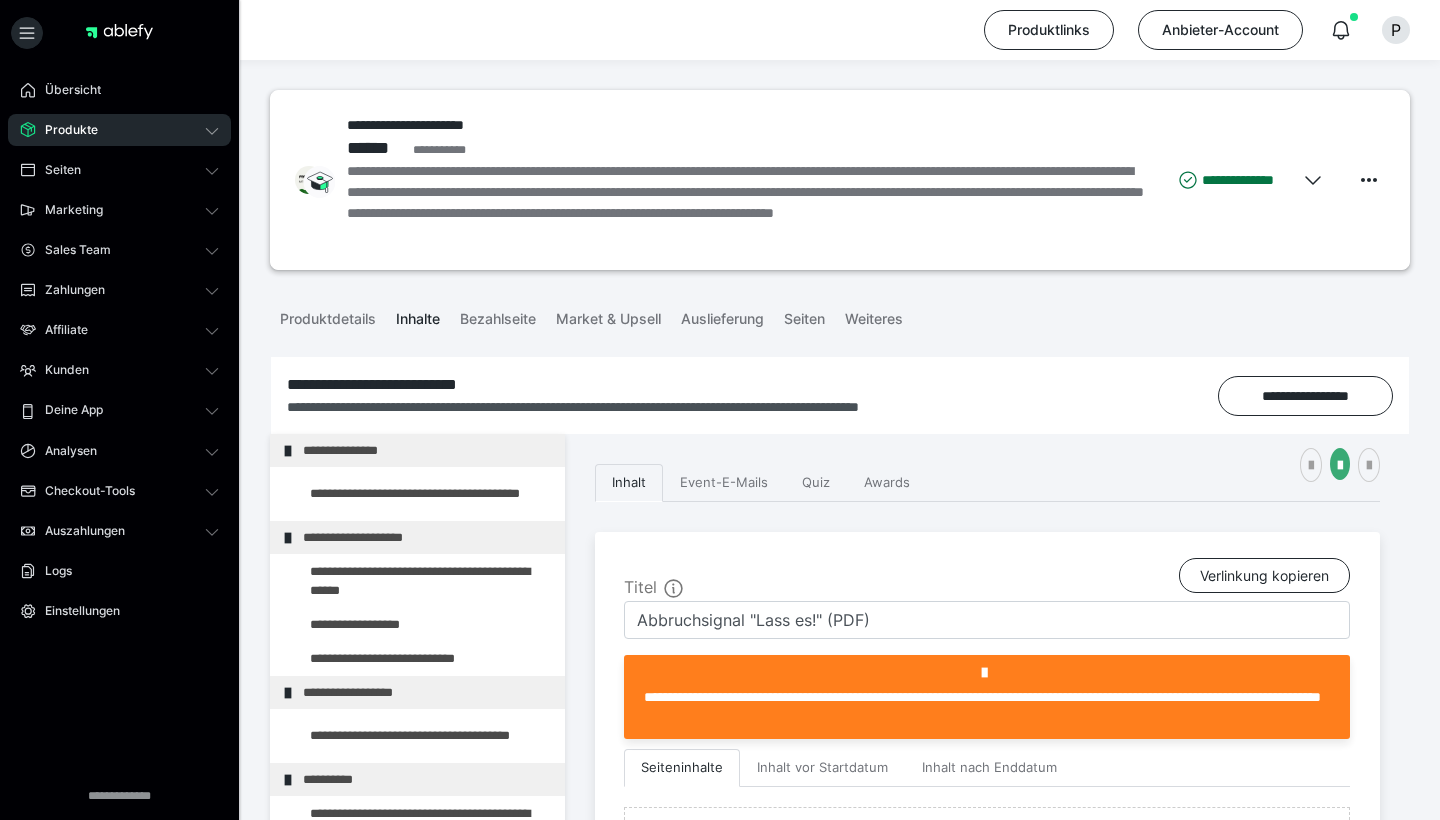 scroll, scrollTop: 306, scrollLeft: 0, axis: vertical 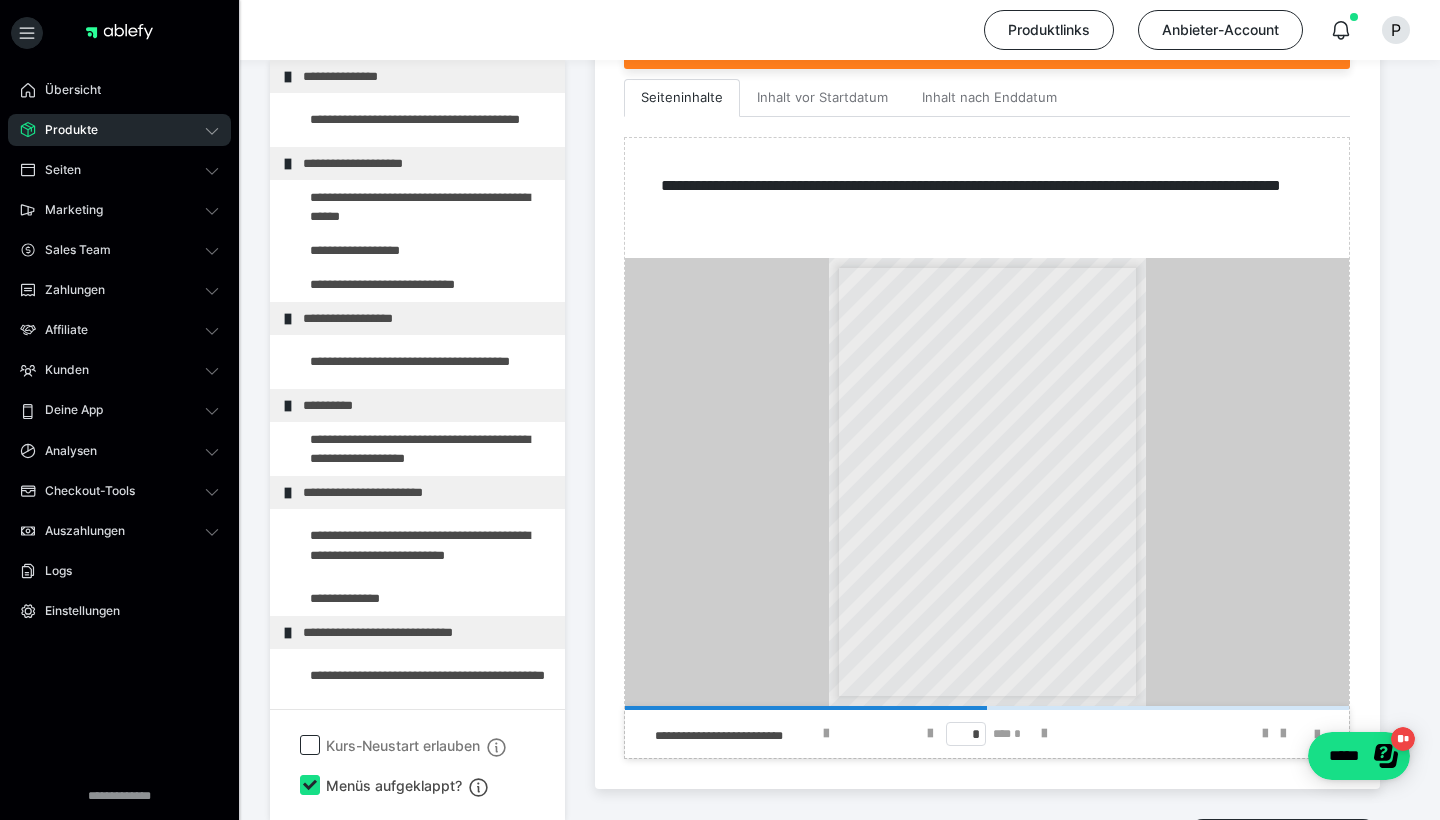 click on "Produkte" at bounding box center (119, 130) 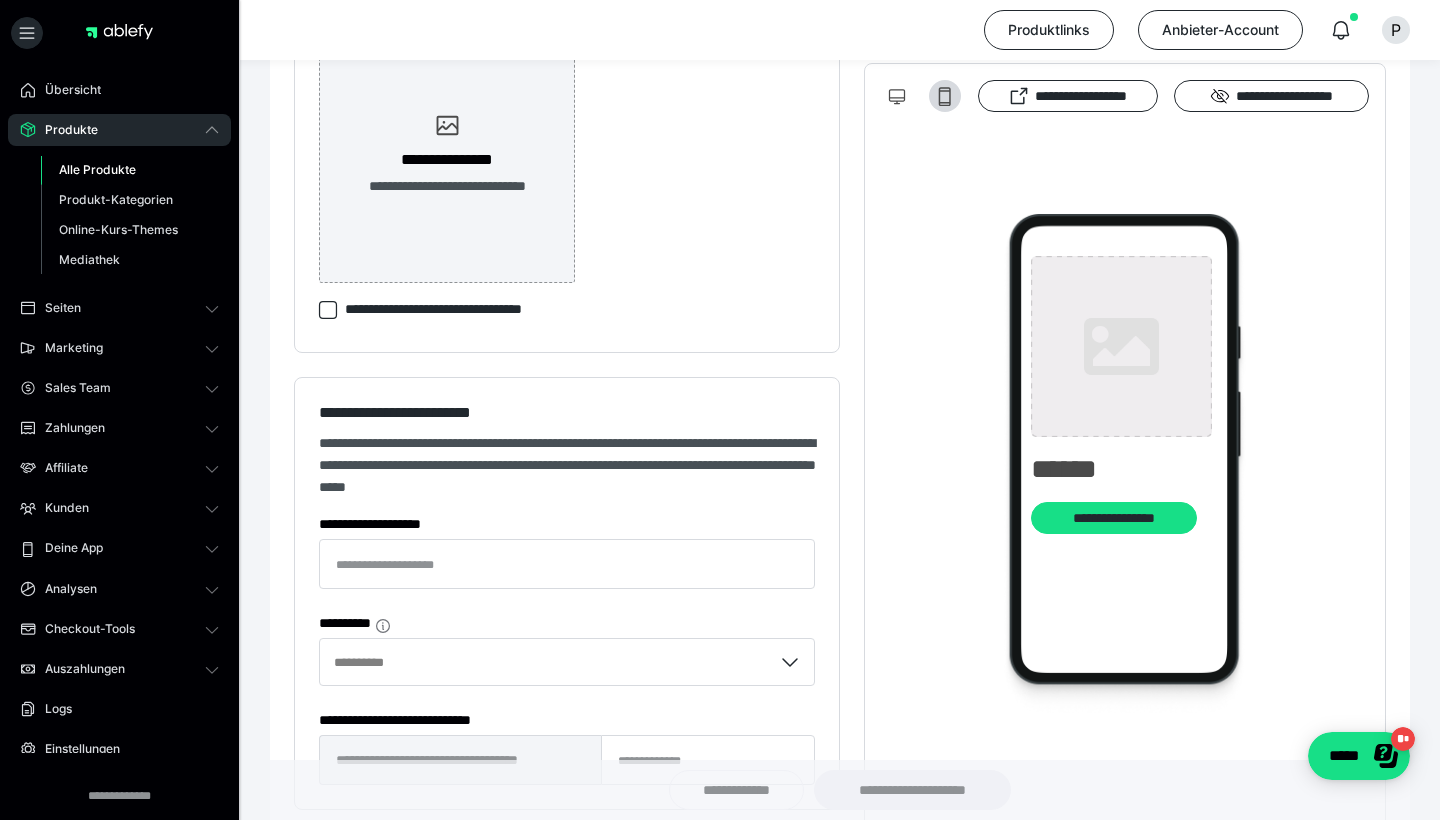 type on "**********" 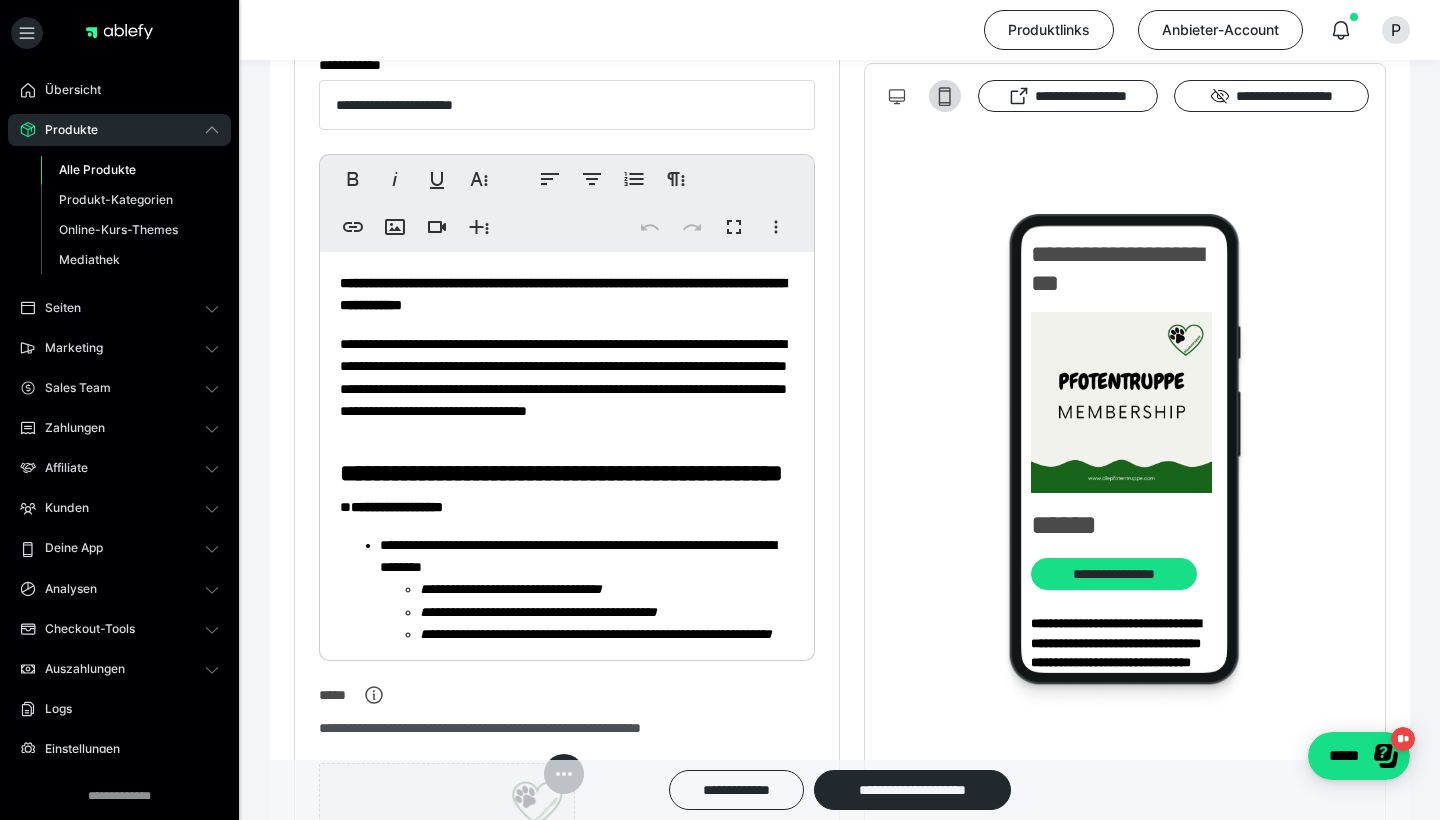 scroll, scrollTop: 455, scrollLeft: 0, axis: vertical 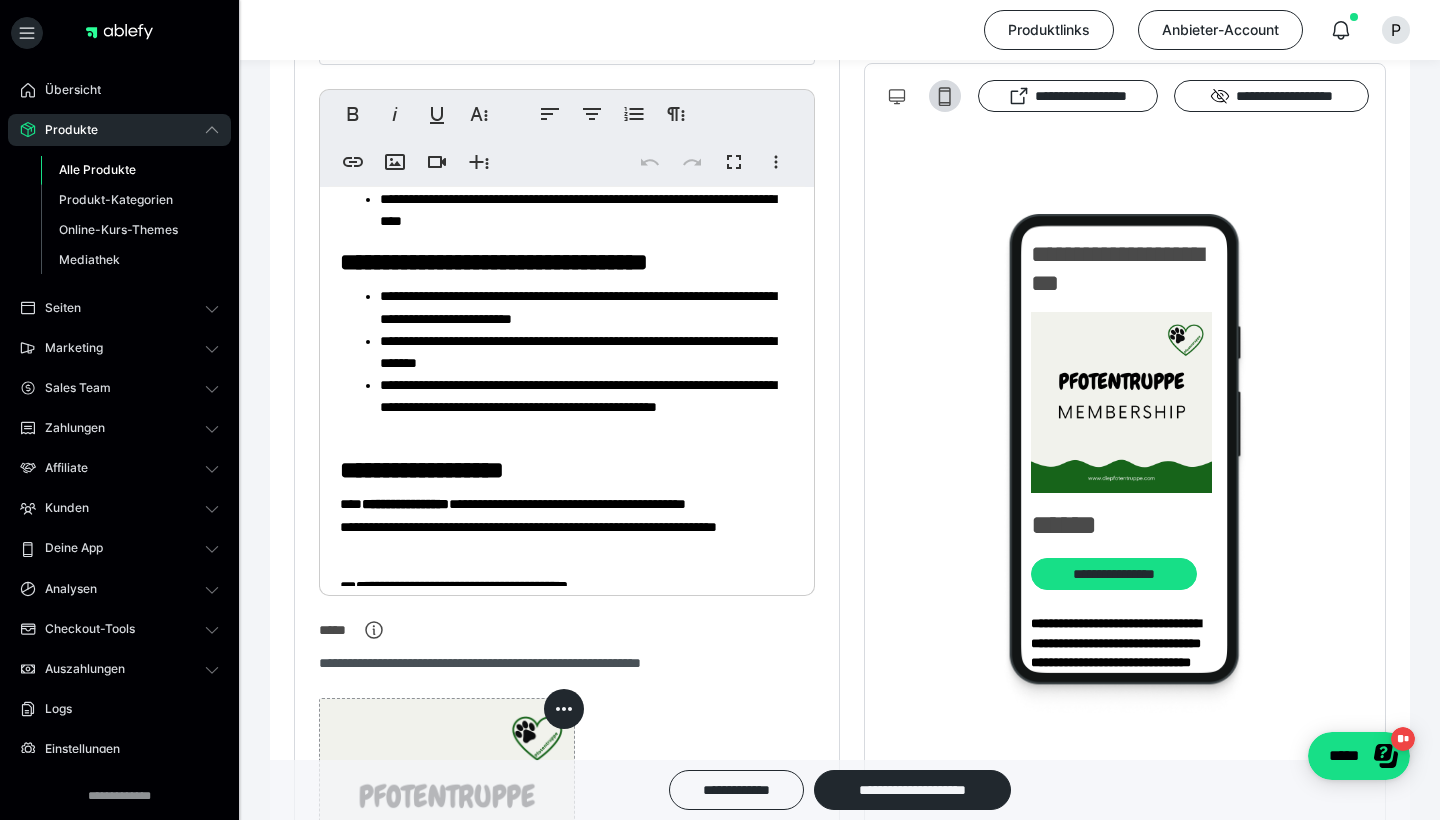 click on "**********" at bounding box center [567, 34] 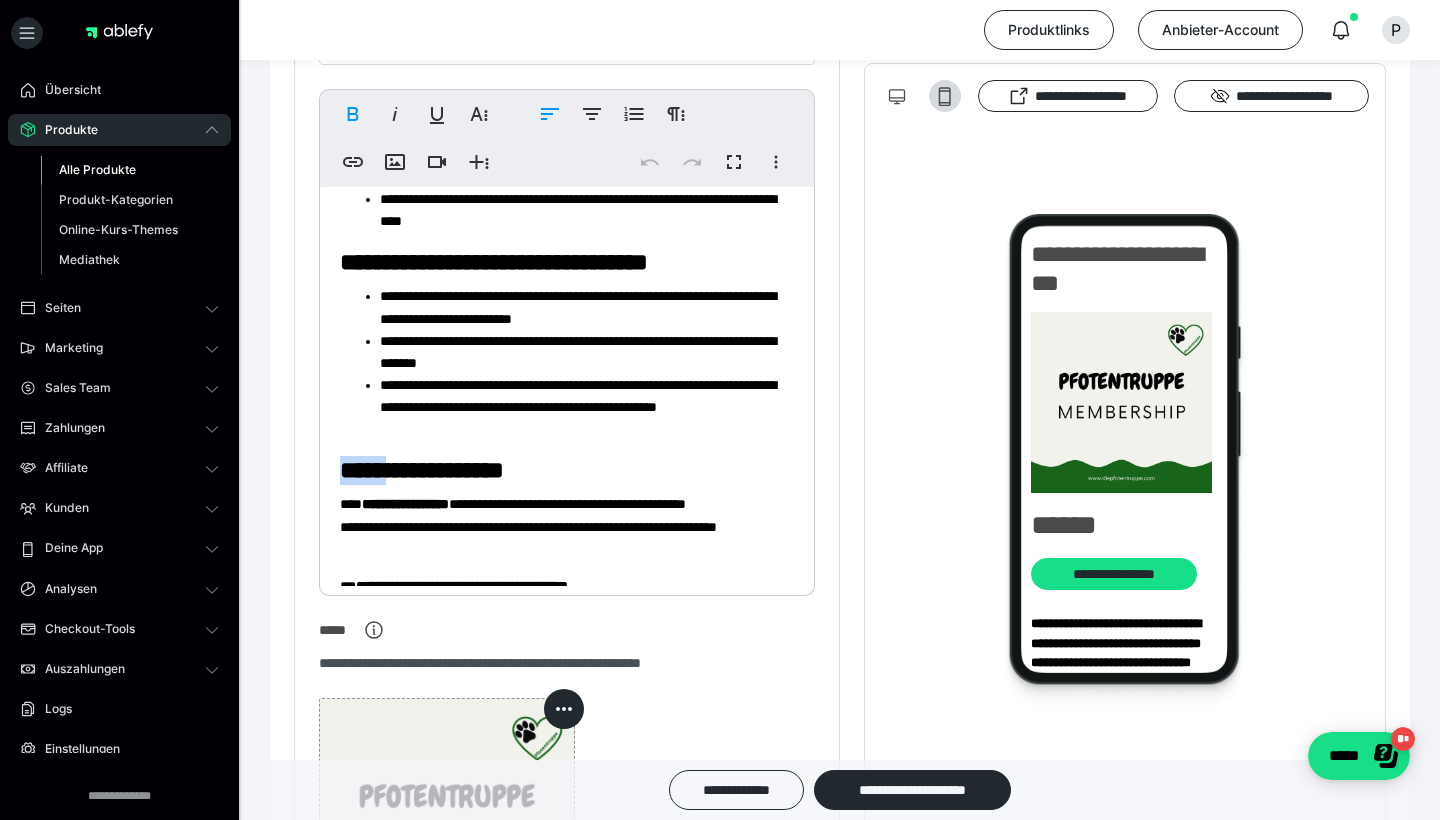 click on "**********" at bounding box center [567, 34] 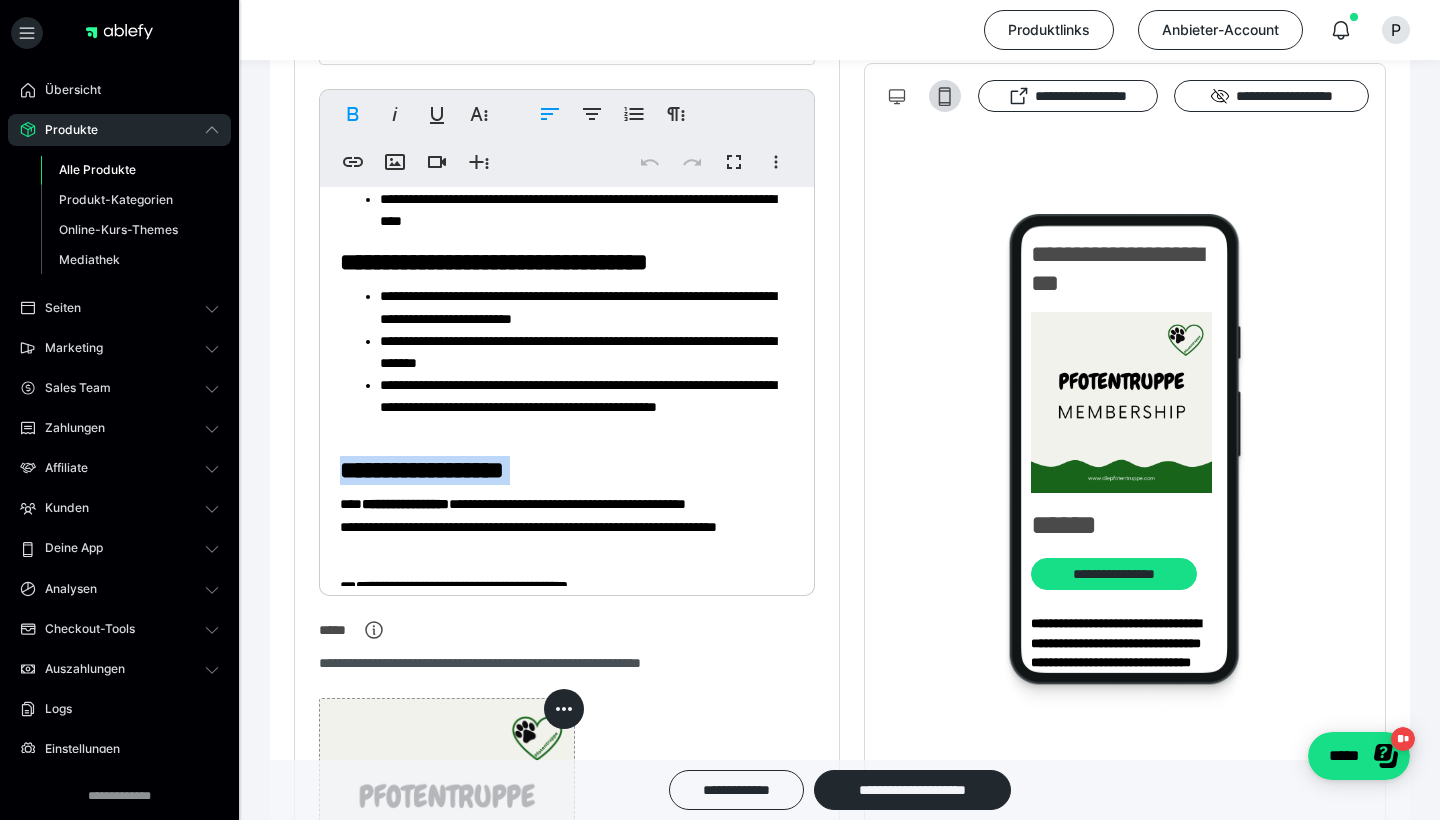 click on "**********" at bounding box center (567, 34) 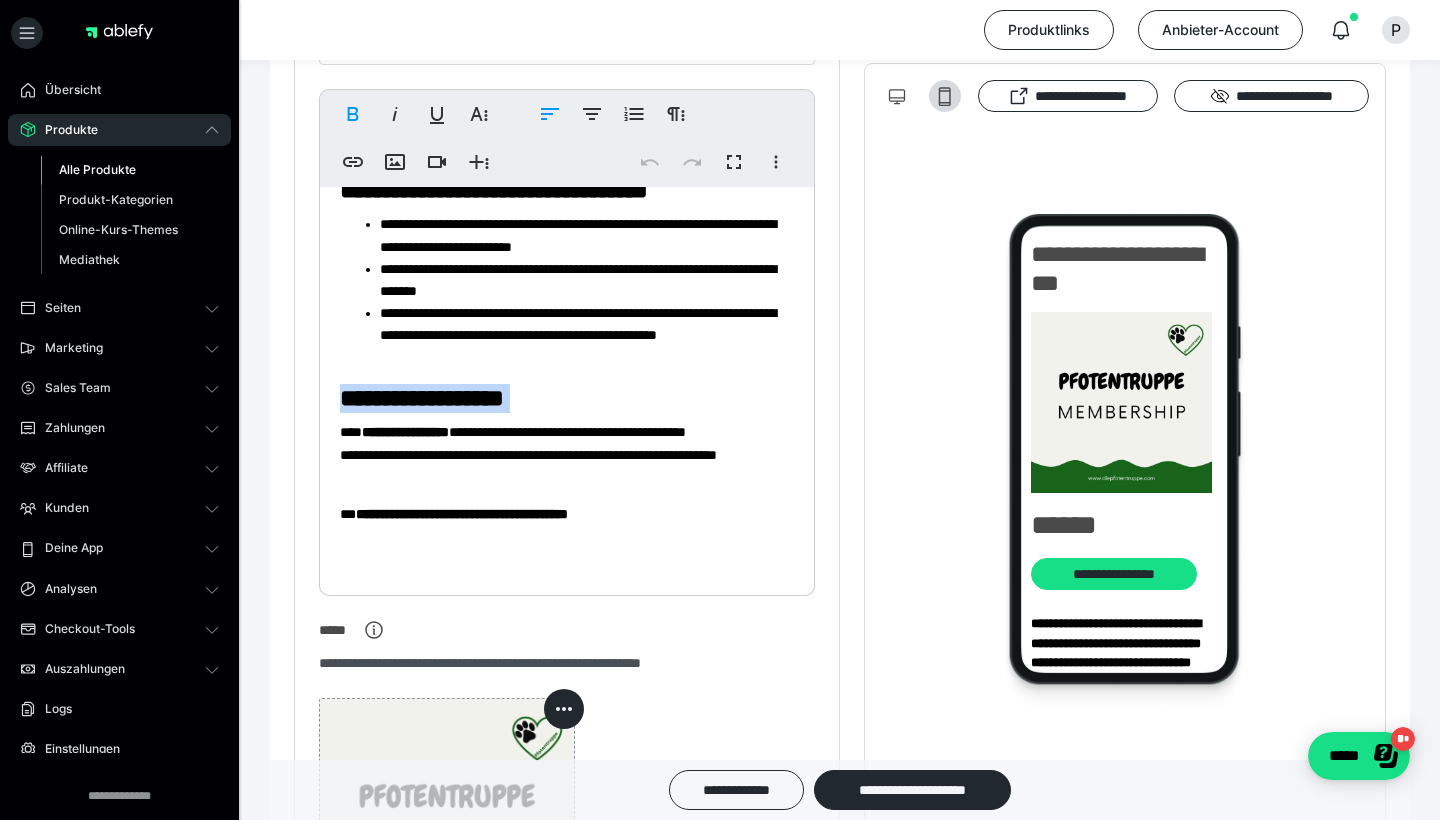 scroll, scrollTop: 849, scrollLeft: 0, axis: vertical 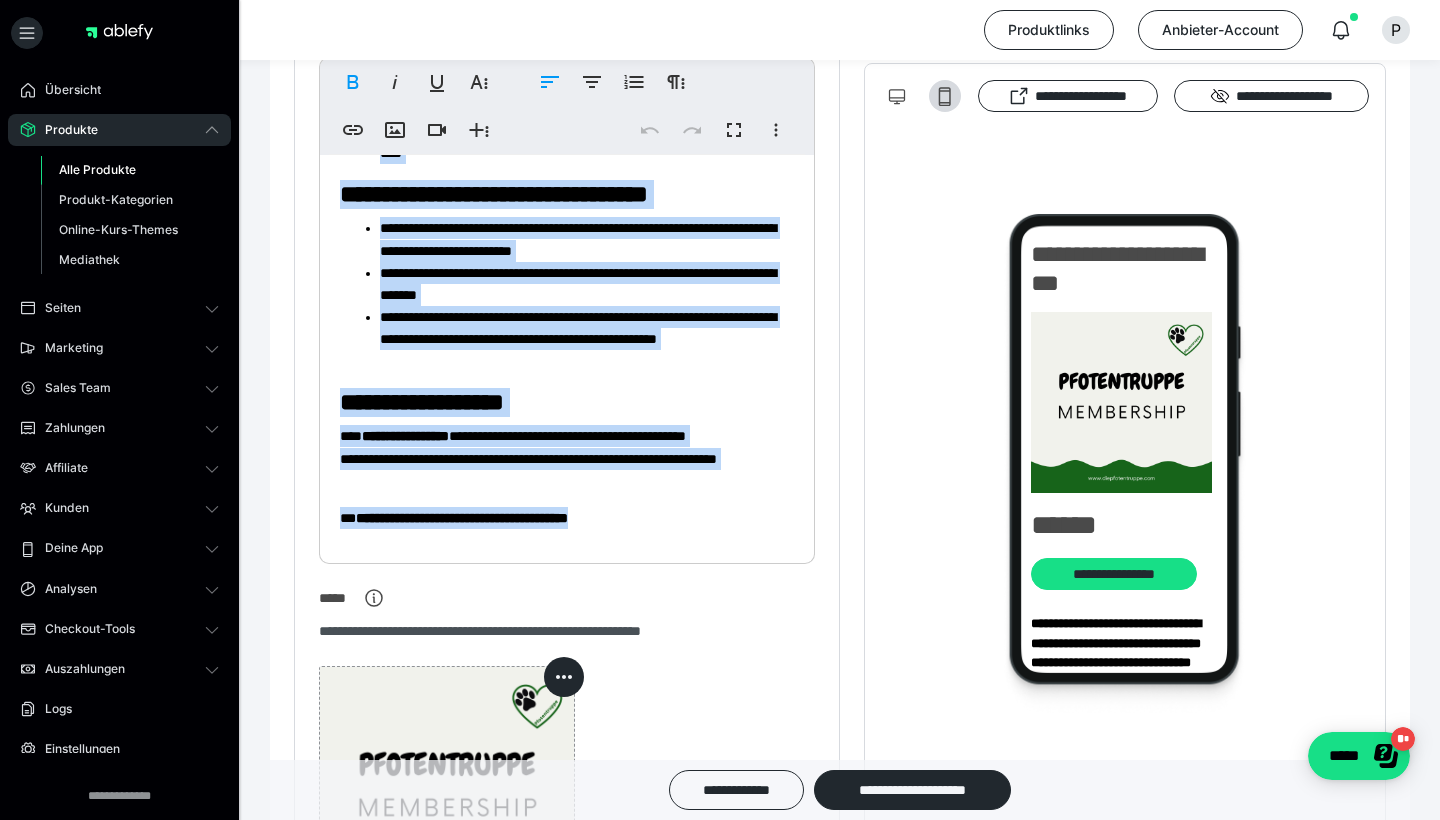 drag, startPoint x: 651, startPoint y: 533, endPoint x: 544, endPoint y: 144, distance: 403.44763 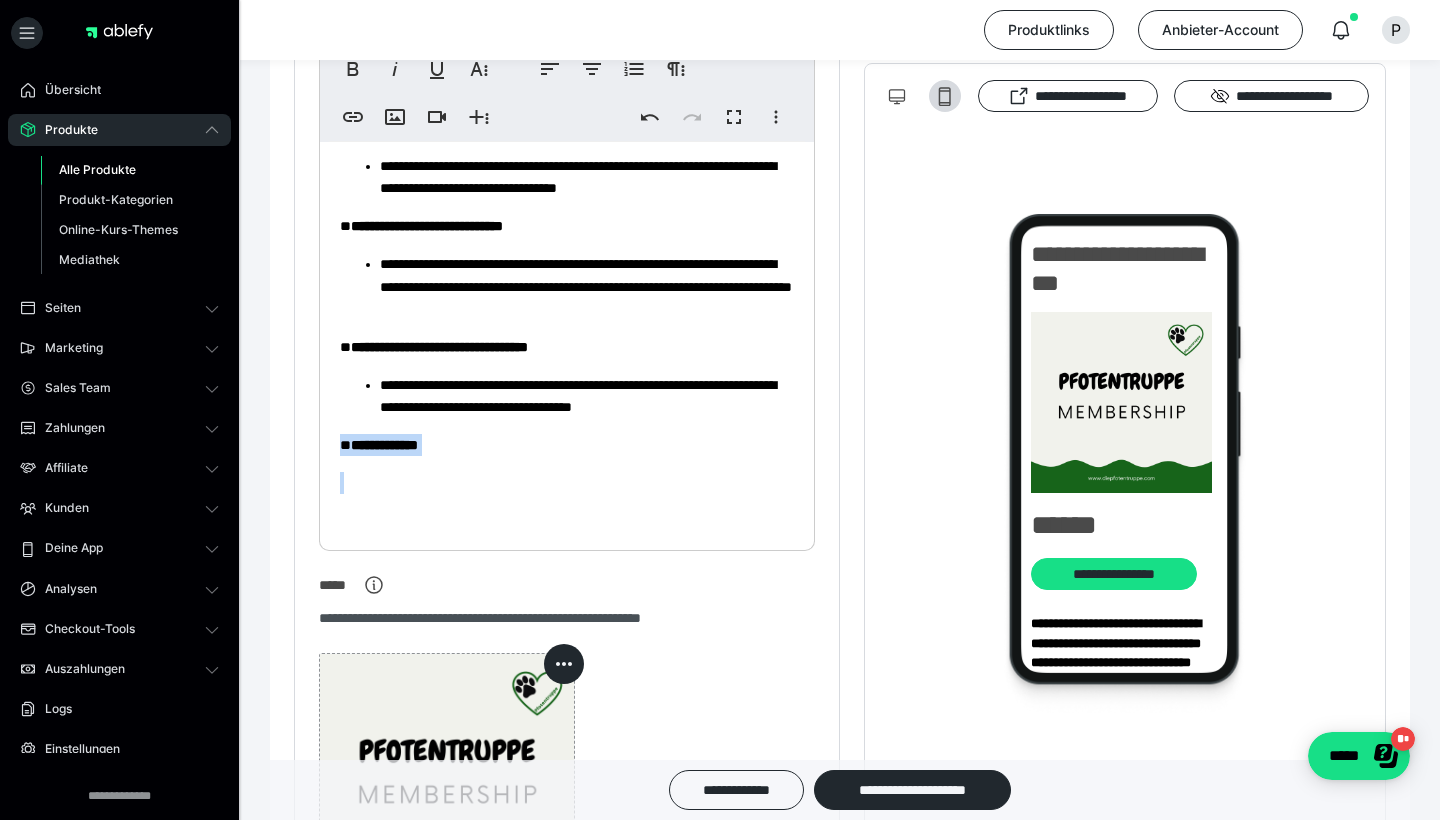 scroll, scrollTop: 552, scrollLeft: 0, axis: vertical 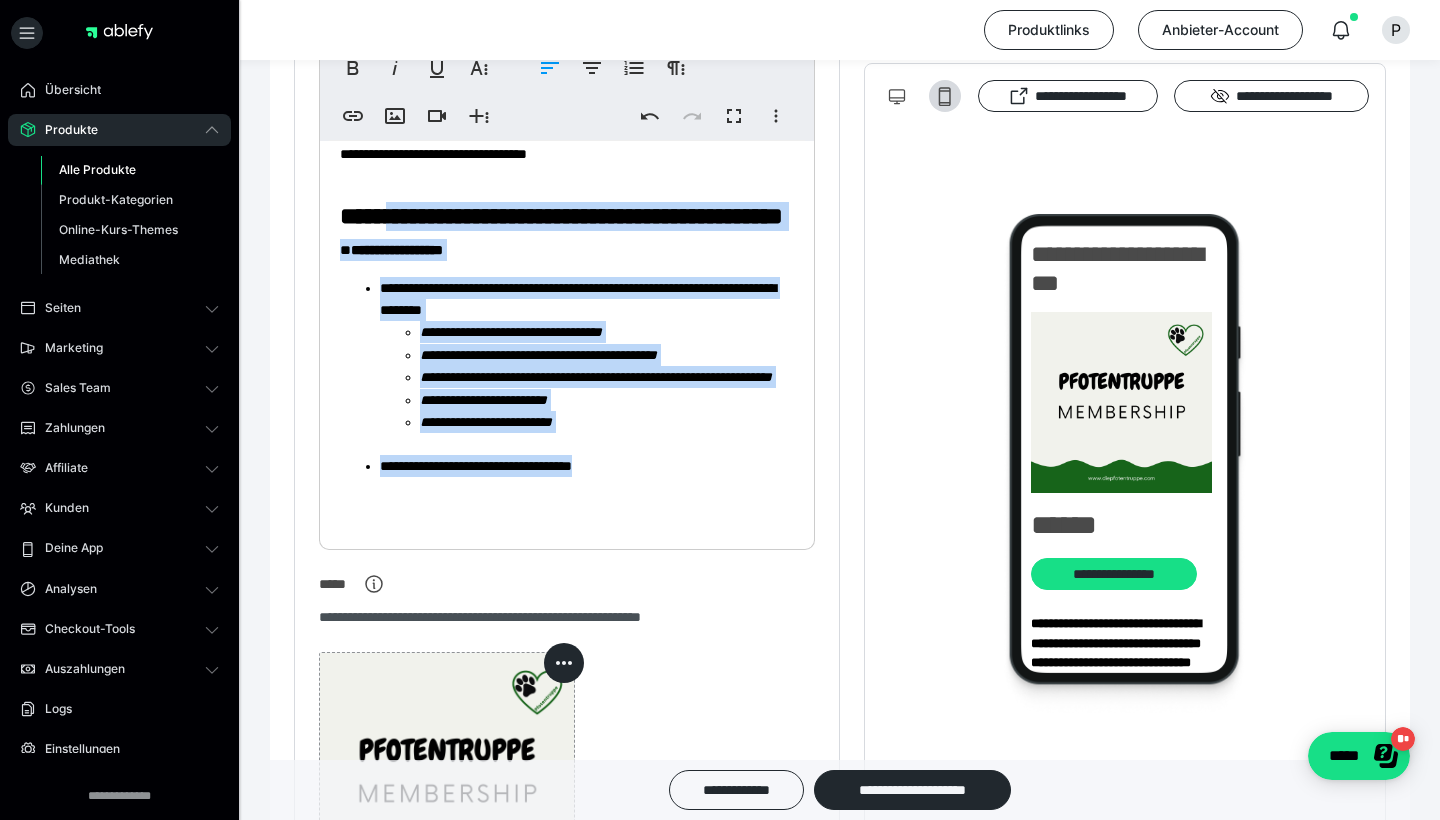 drag, startPoint x: 644, startPoint y: 501, endPoint x: 405, endPoint y: 207, distance: 378.88916 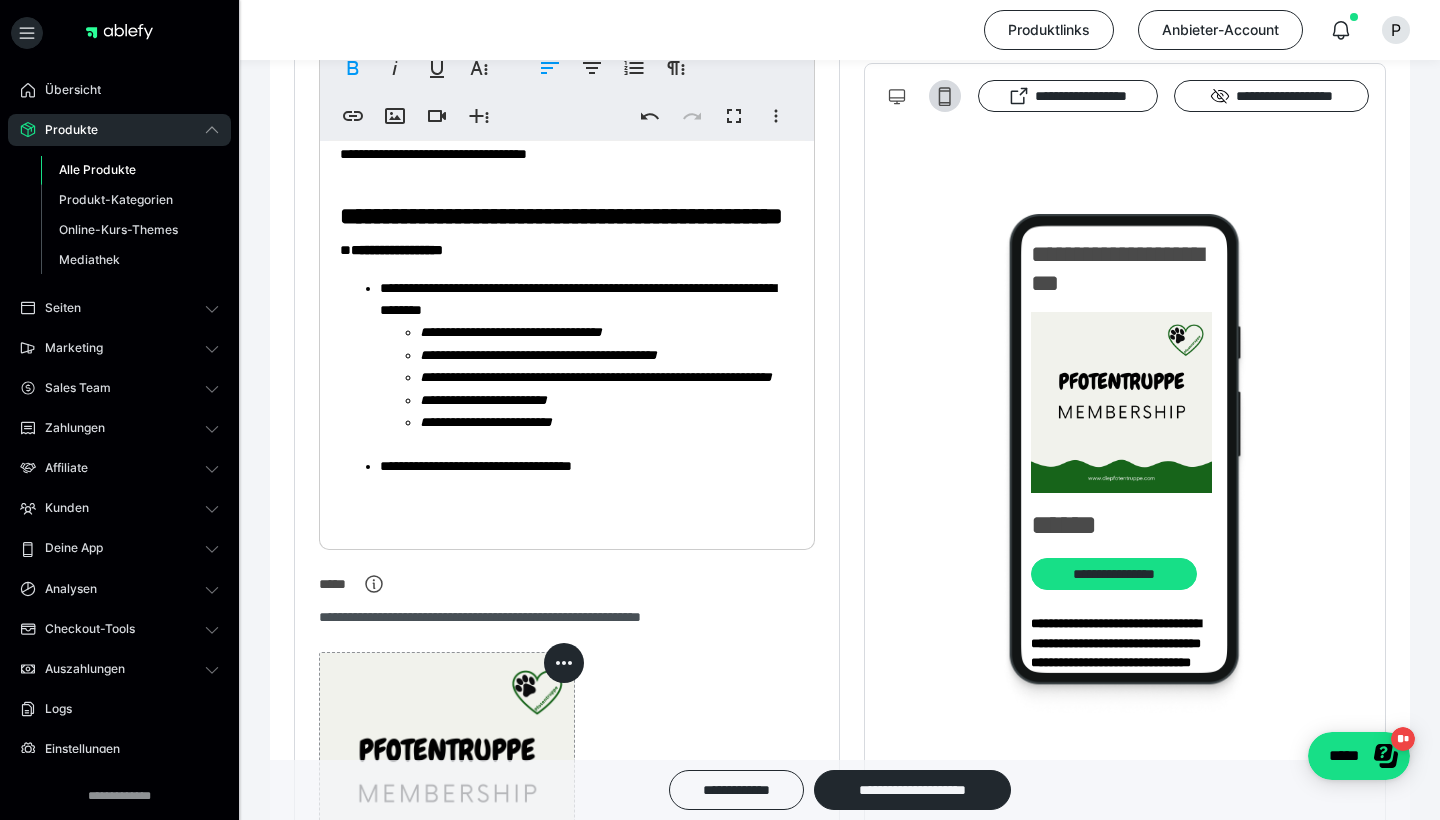 scroll, scrollTop: 0, scrollLeft: 0, axis: both 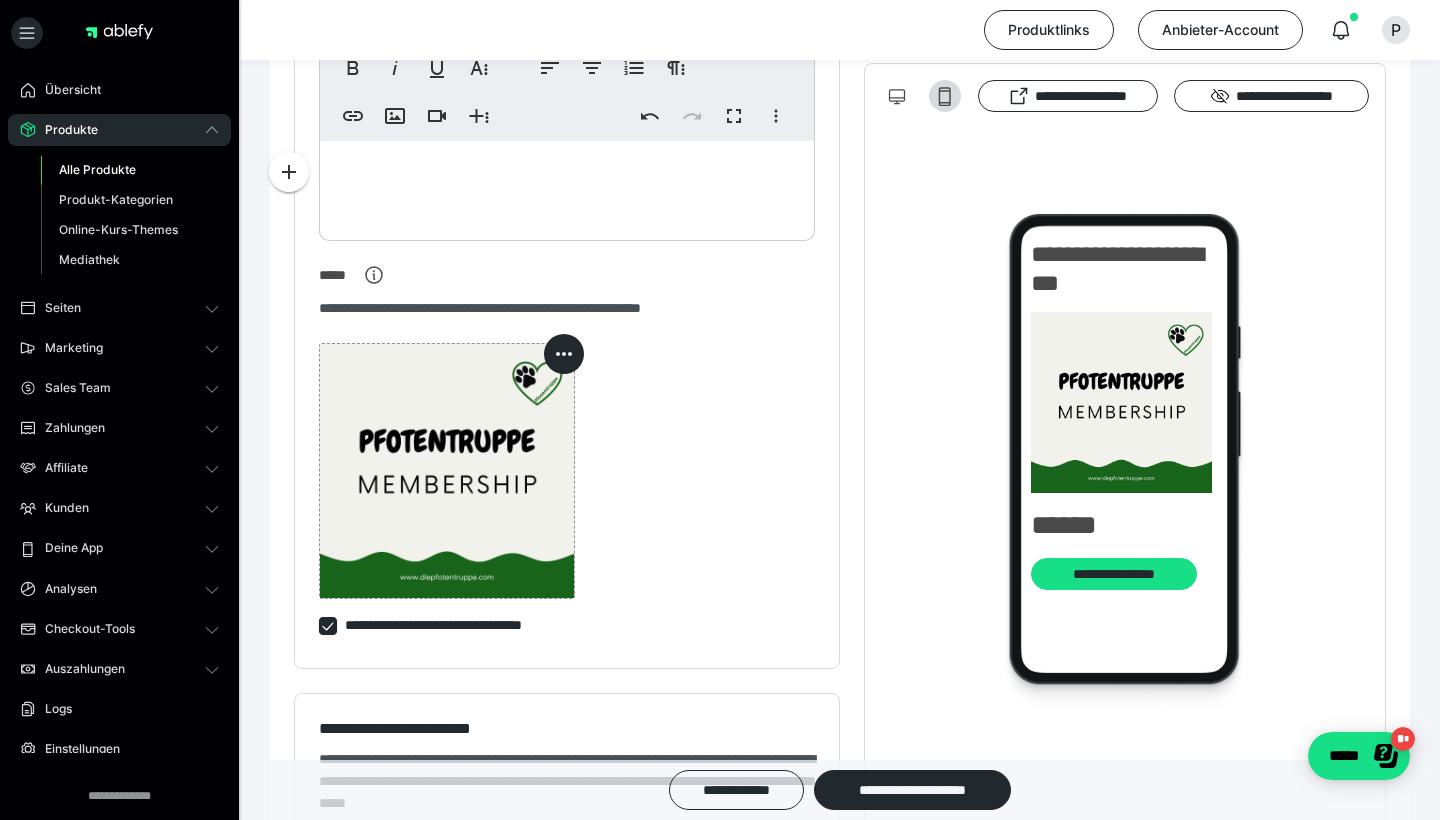 click at bounding box center [567, 186] 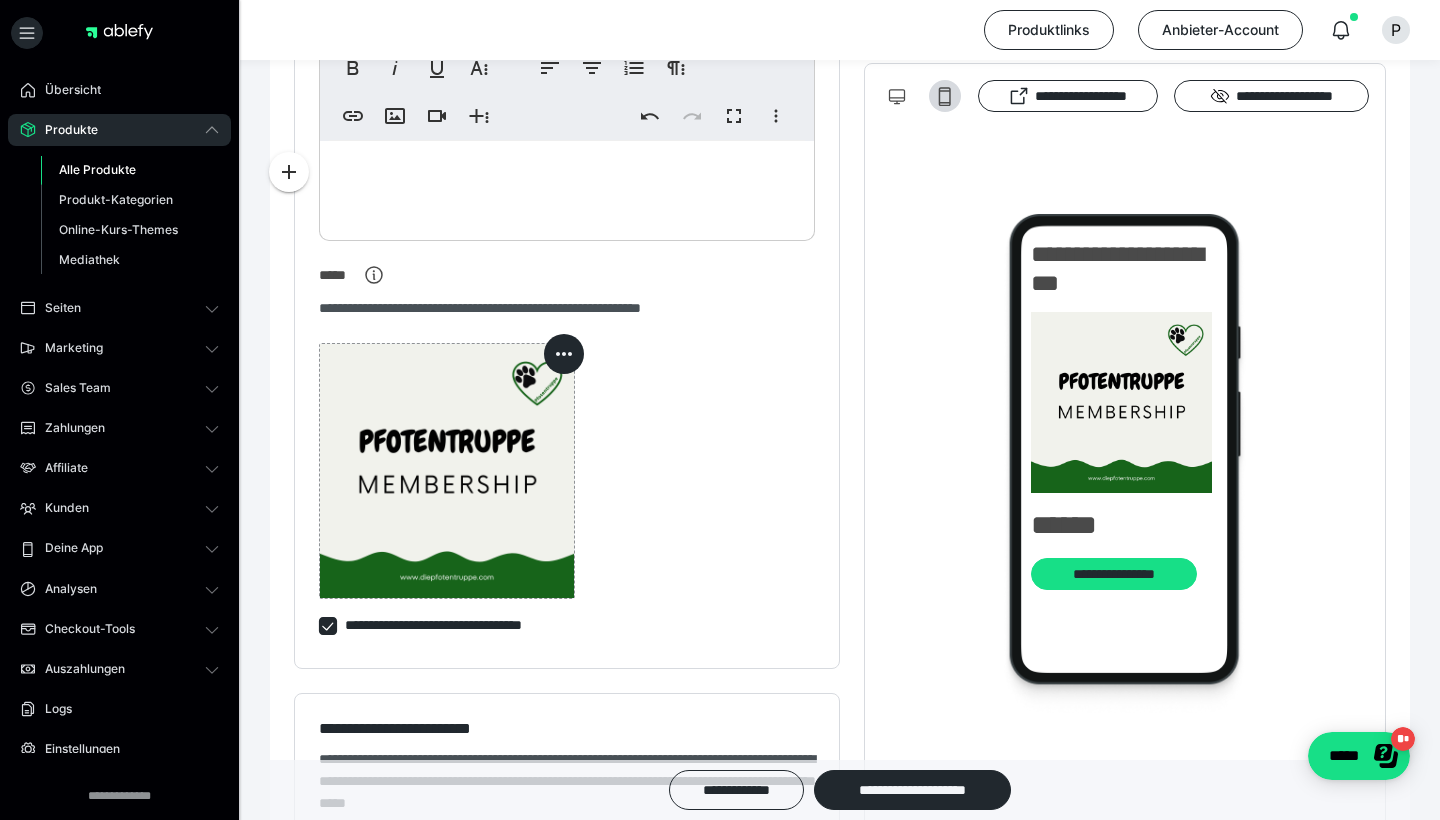 click at bounding box center (567, 186) 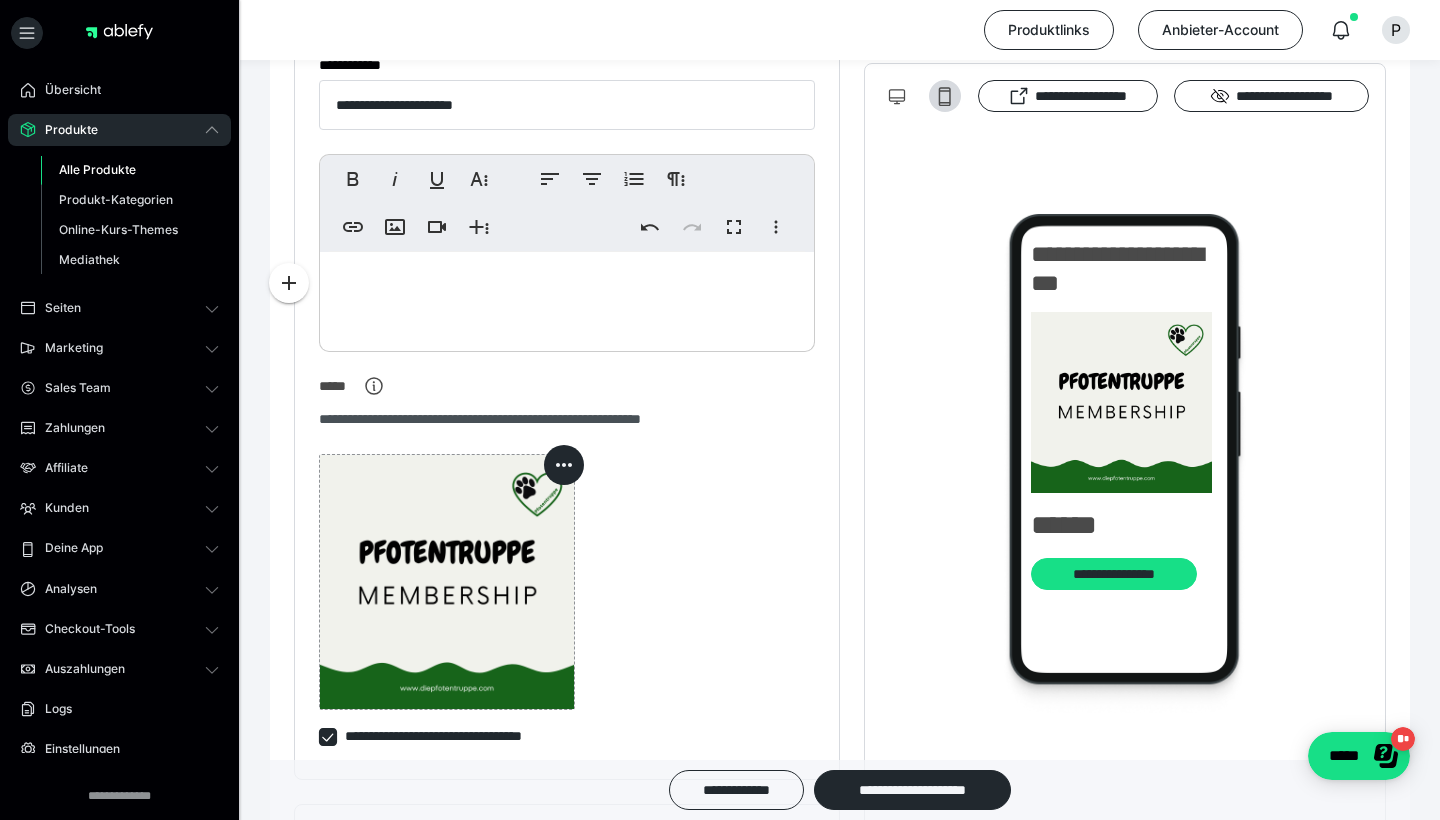 scroll, scrollTop: 434, scrollLeft: 0, axis: vertical 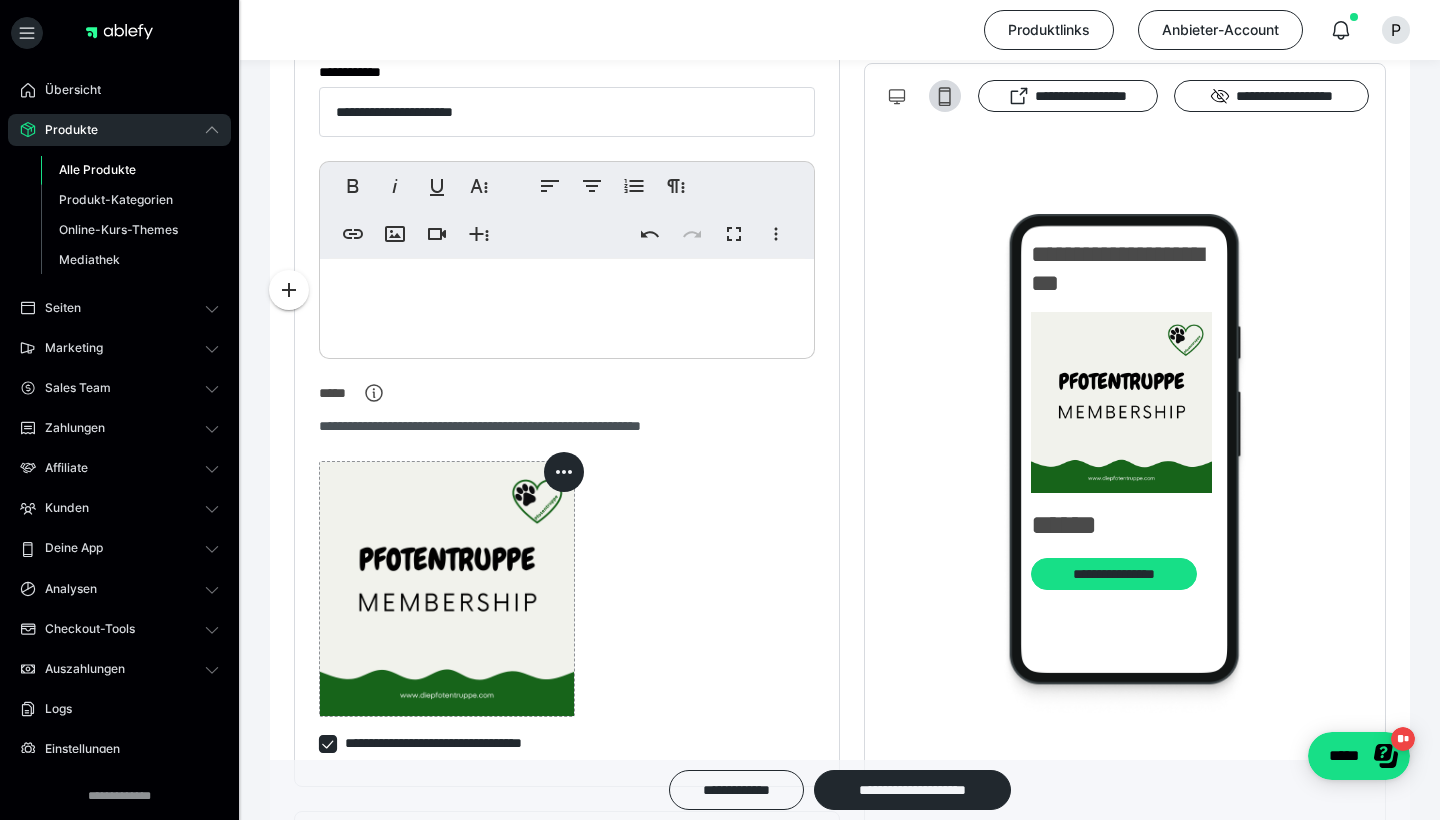 click at bounding box center [567, 304] 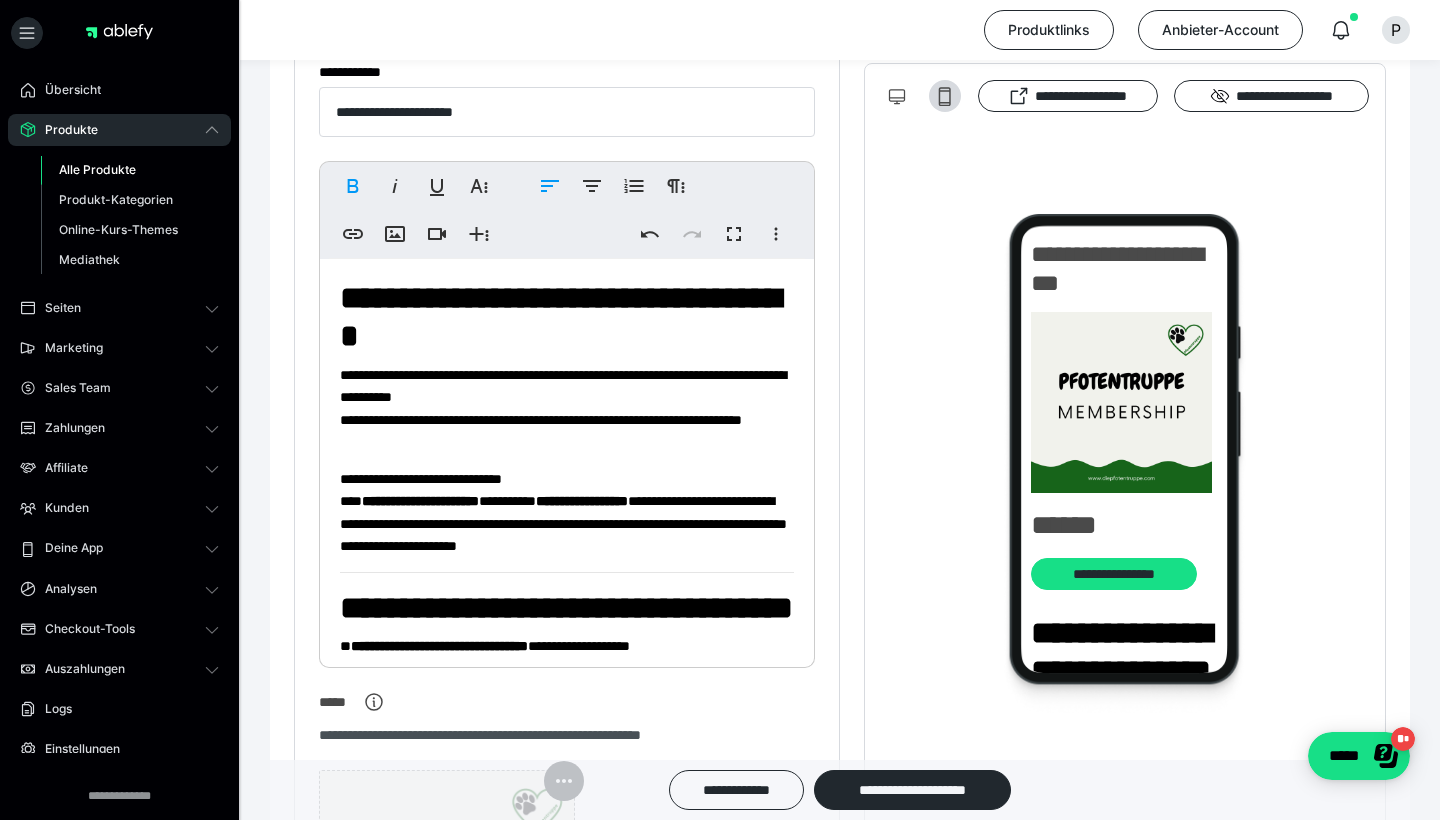 scroll, scrollTop: 0, scrollLeft: 0, axis: both 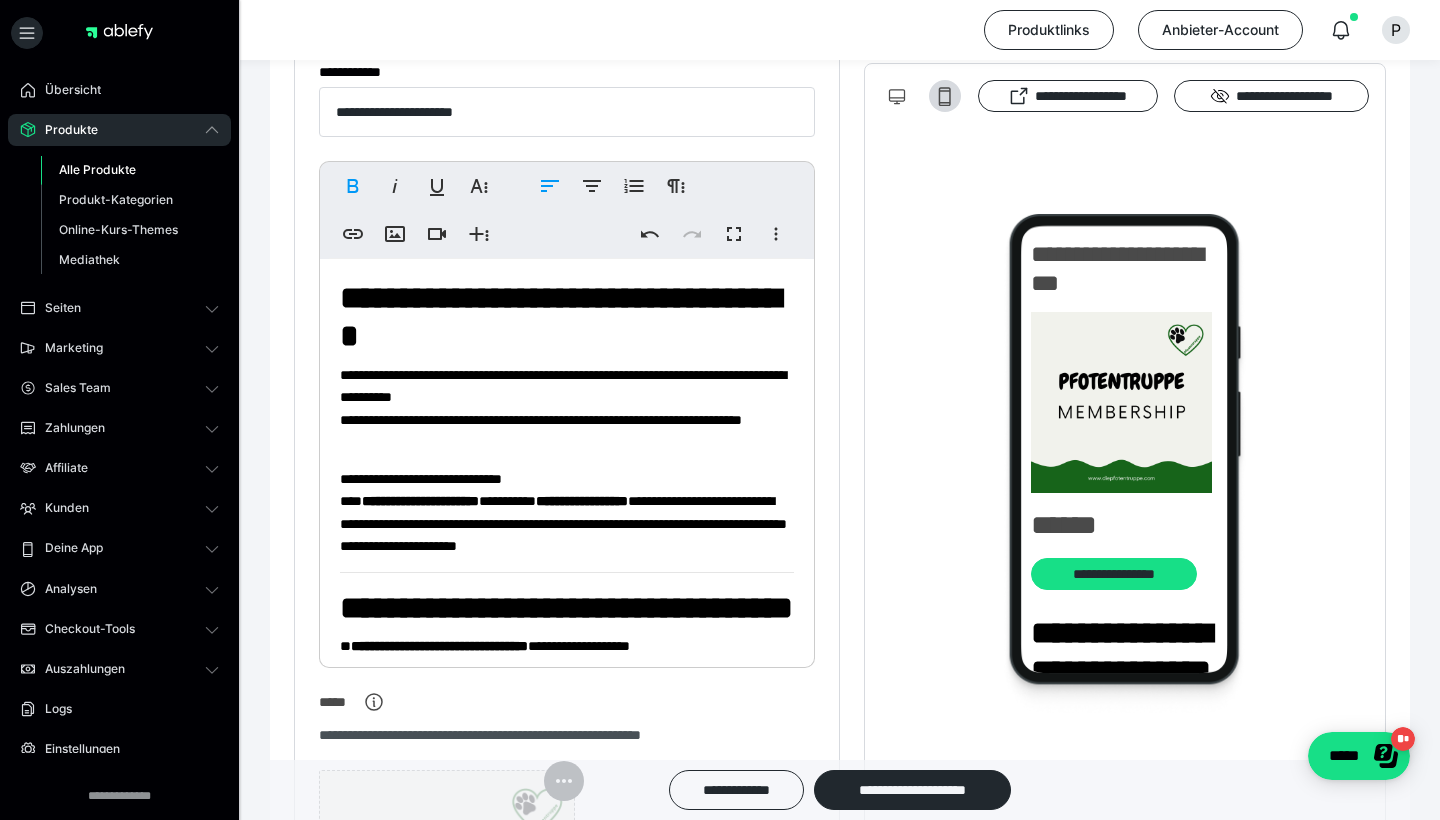 click on "**********" at bounding box center (560, 317) 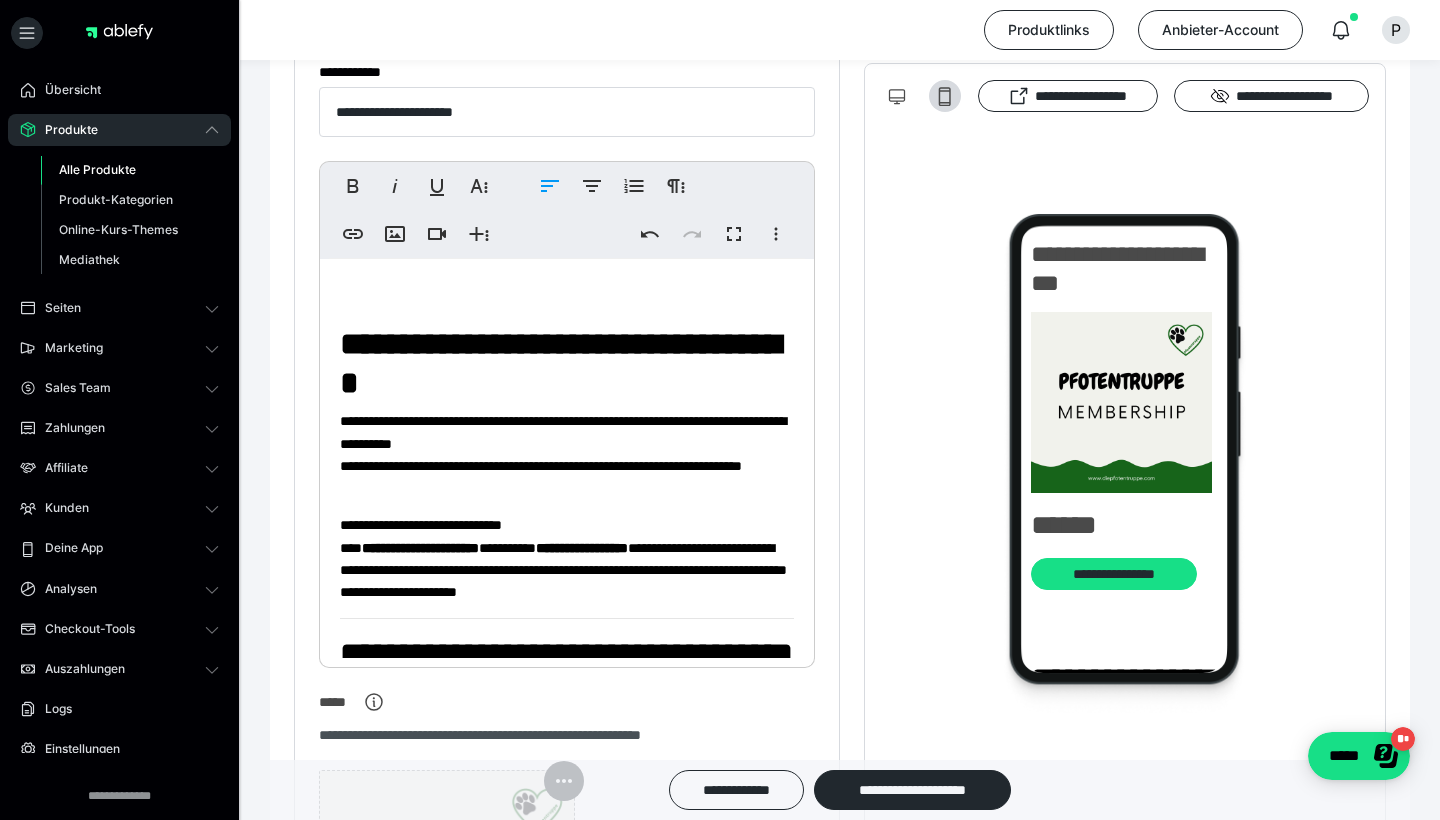 type 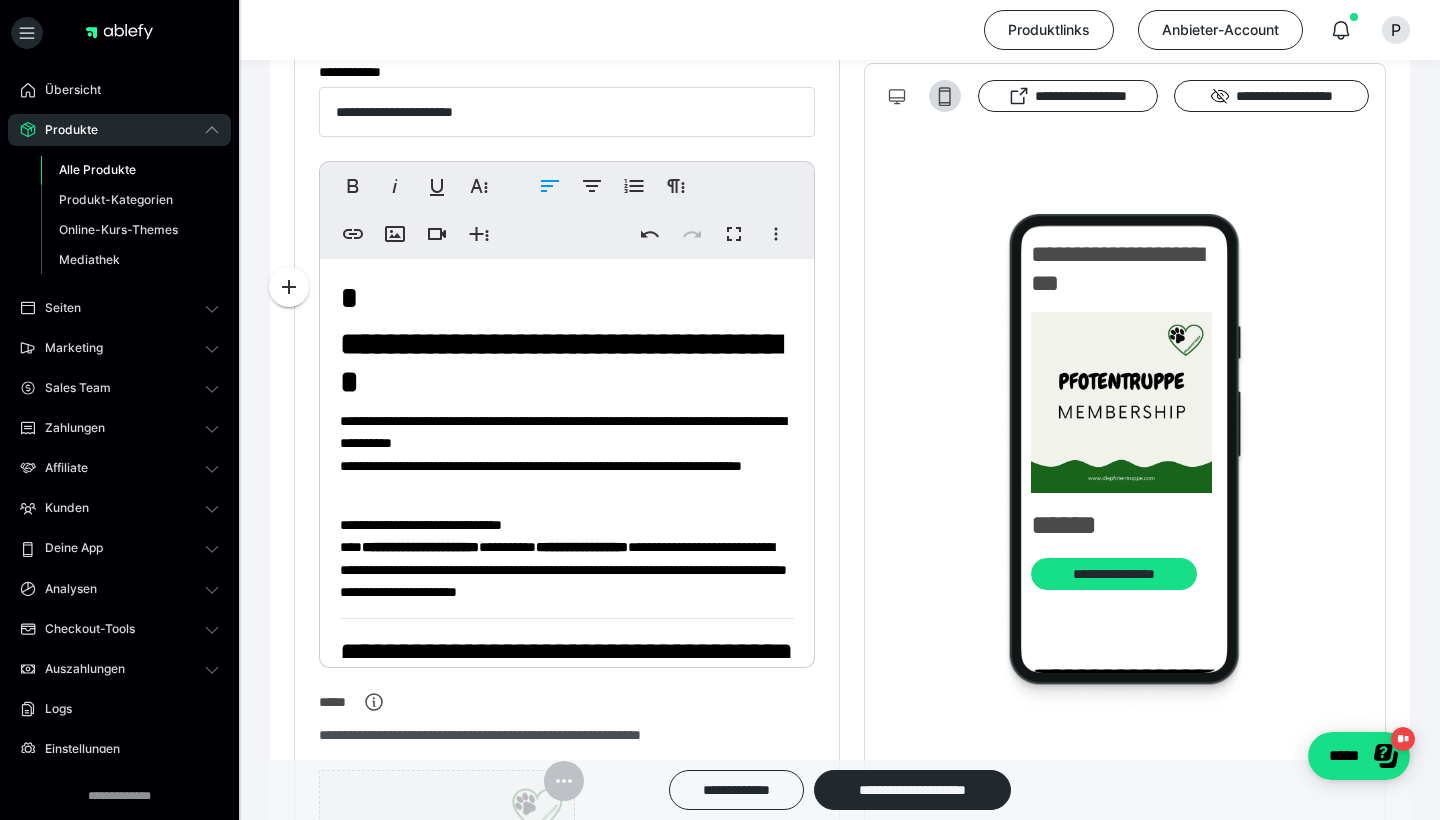click on "**********" at bounding box center (567, 1020) 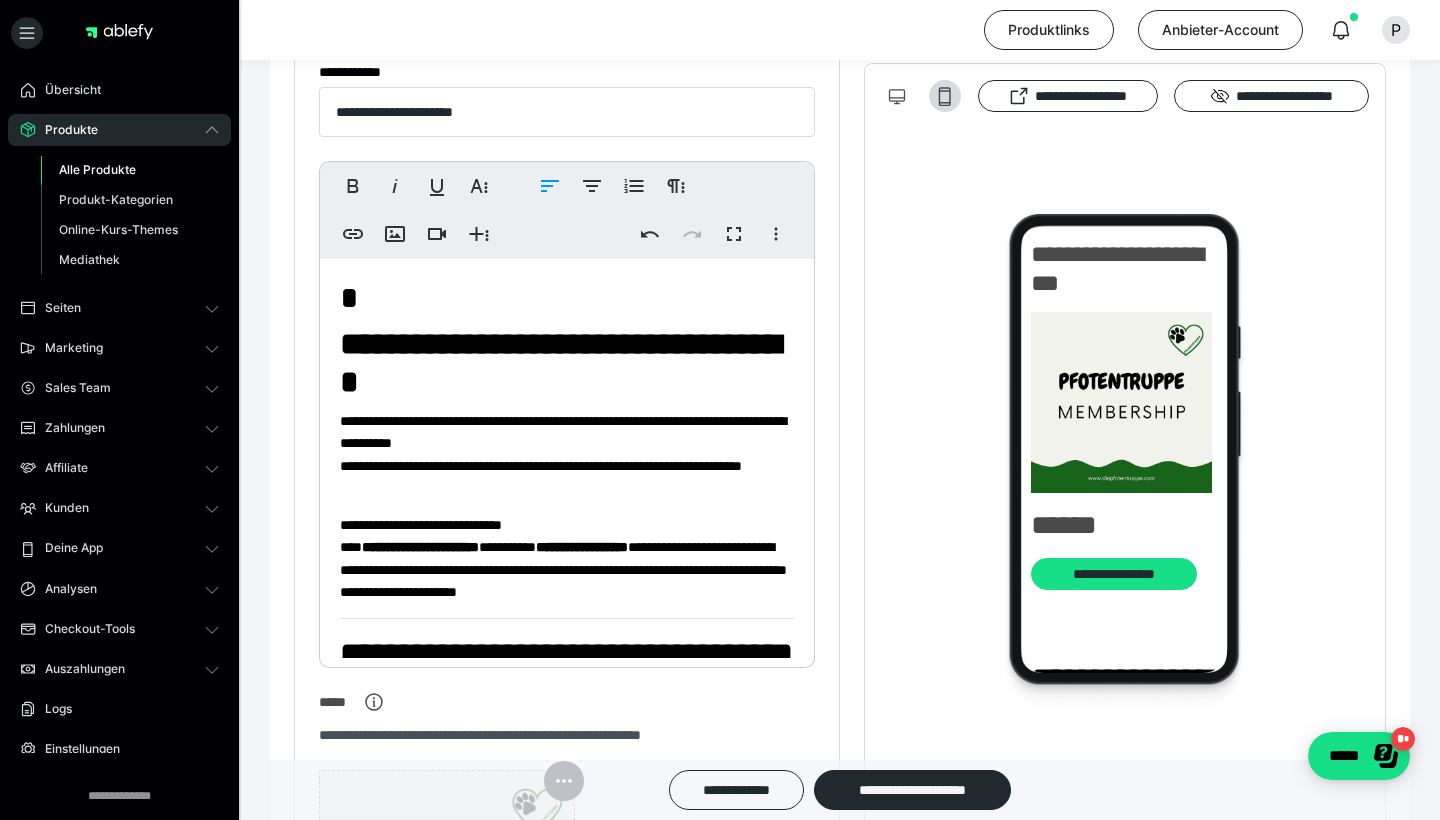 click on "**********" at bounding box center [567, 454] 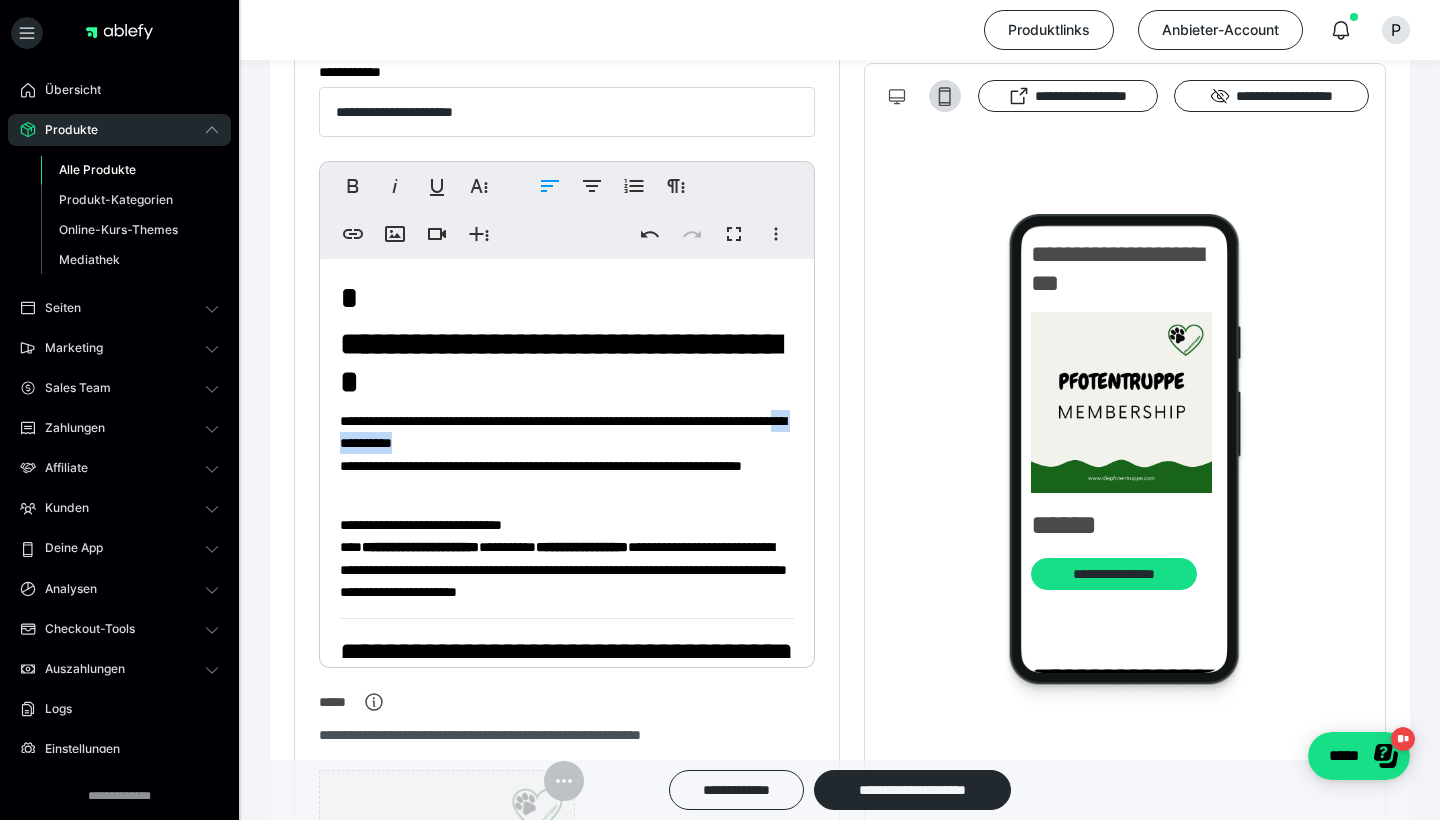drag, startPoint x: 472, startPoint y: 445, endPoint x: 581, endPoint y: 445, distance: 109 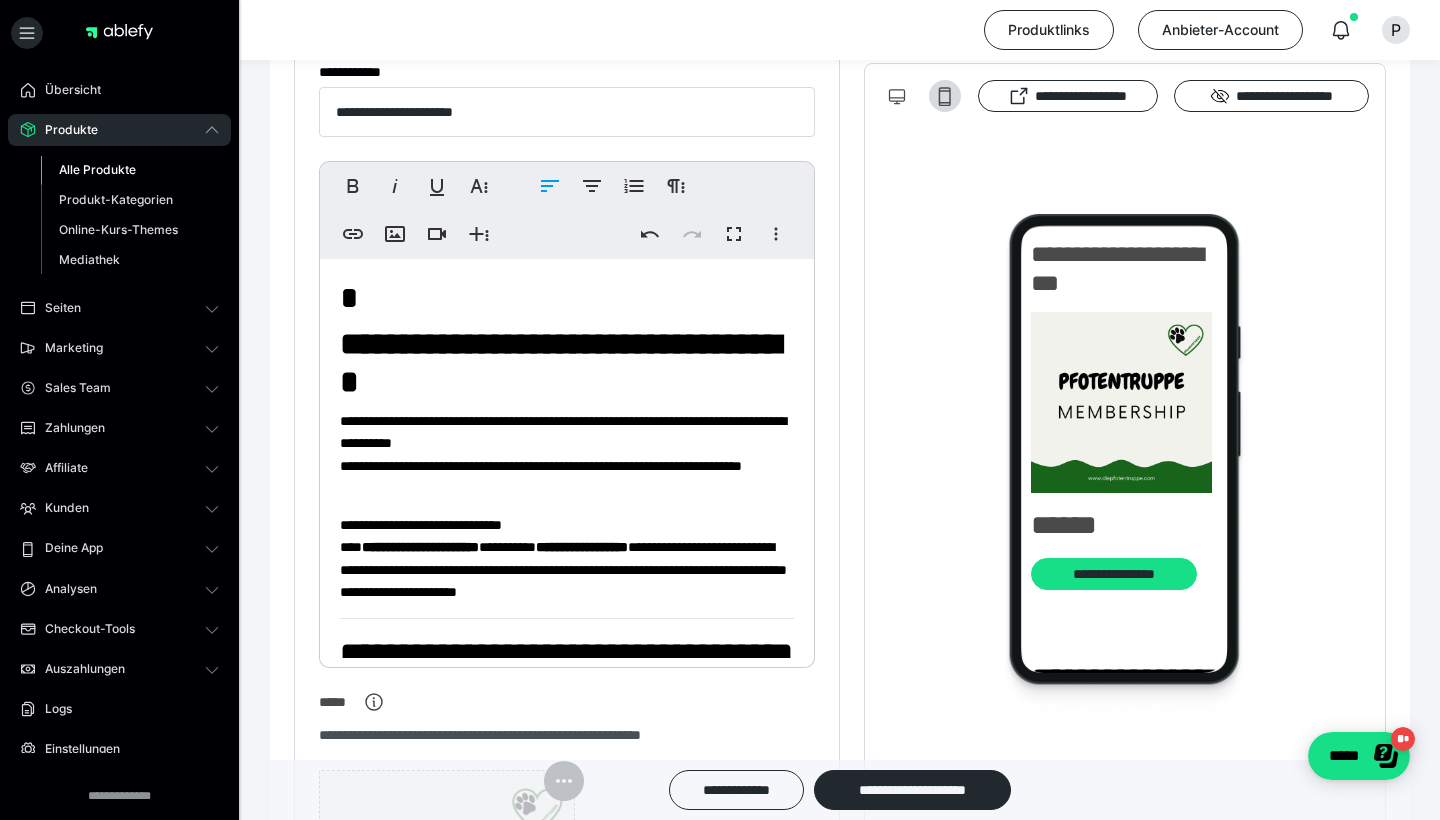 click on "*" at bounding box center [567, 298] 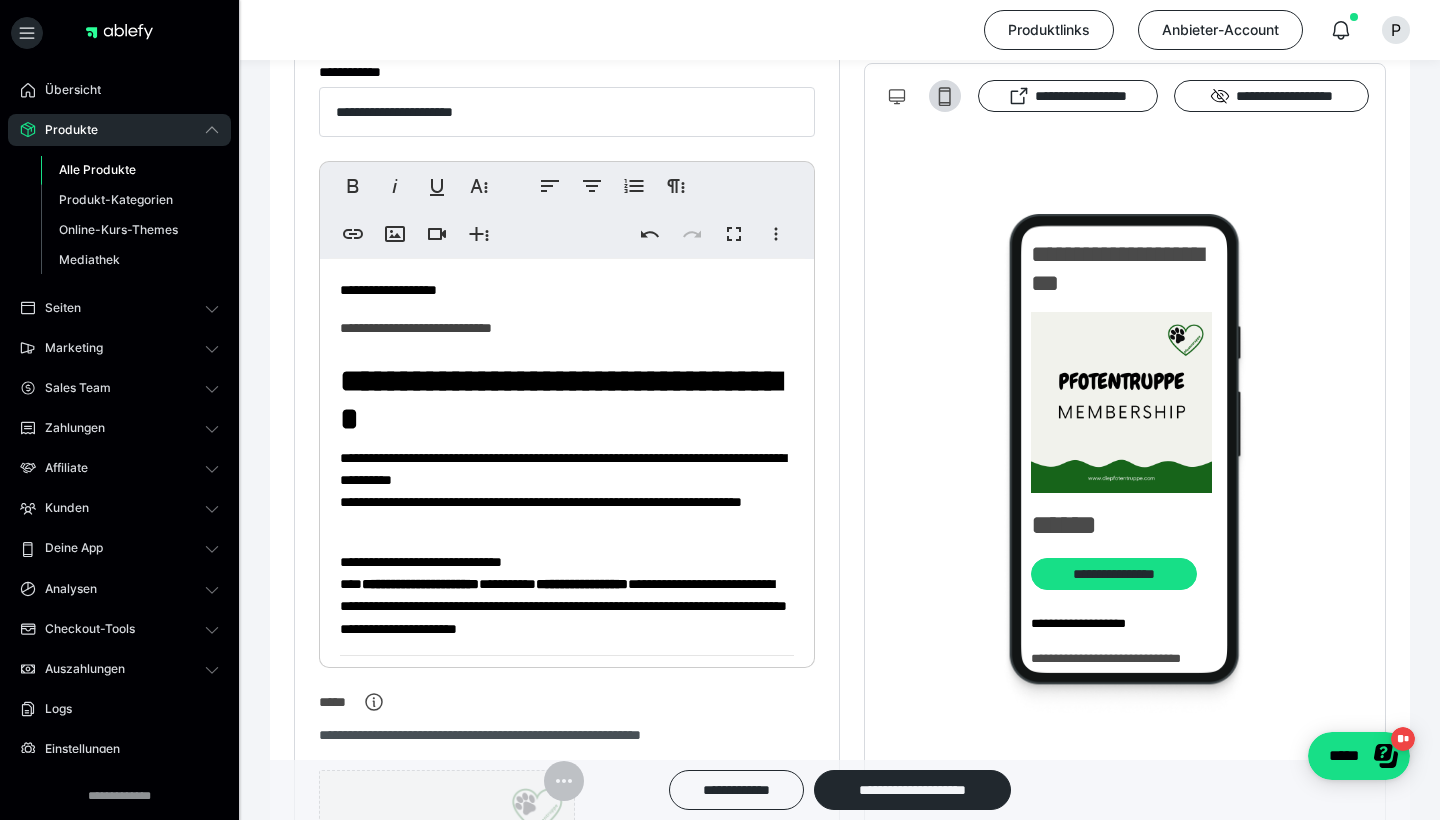 click on "**********" at bounding box center [567, 1038] 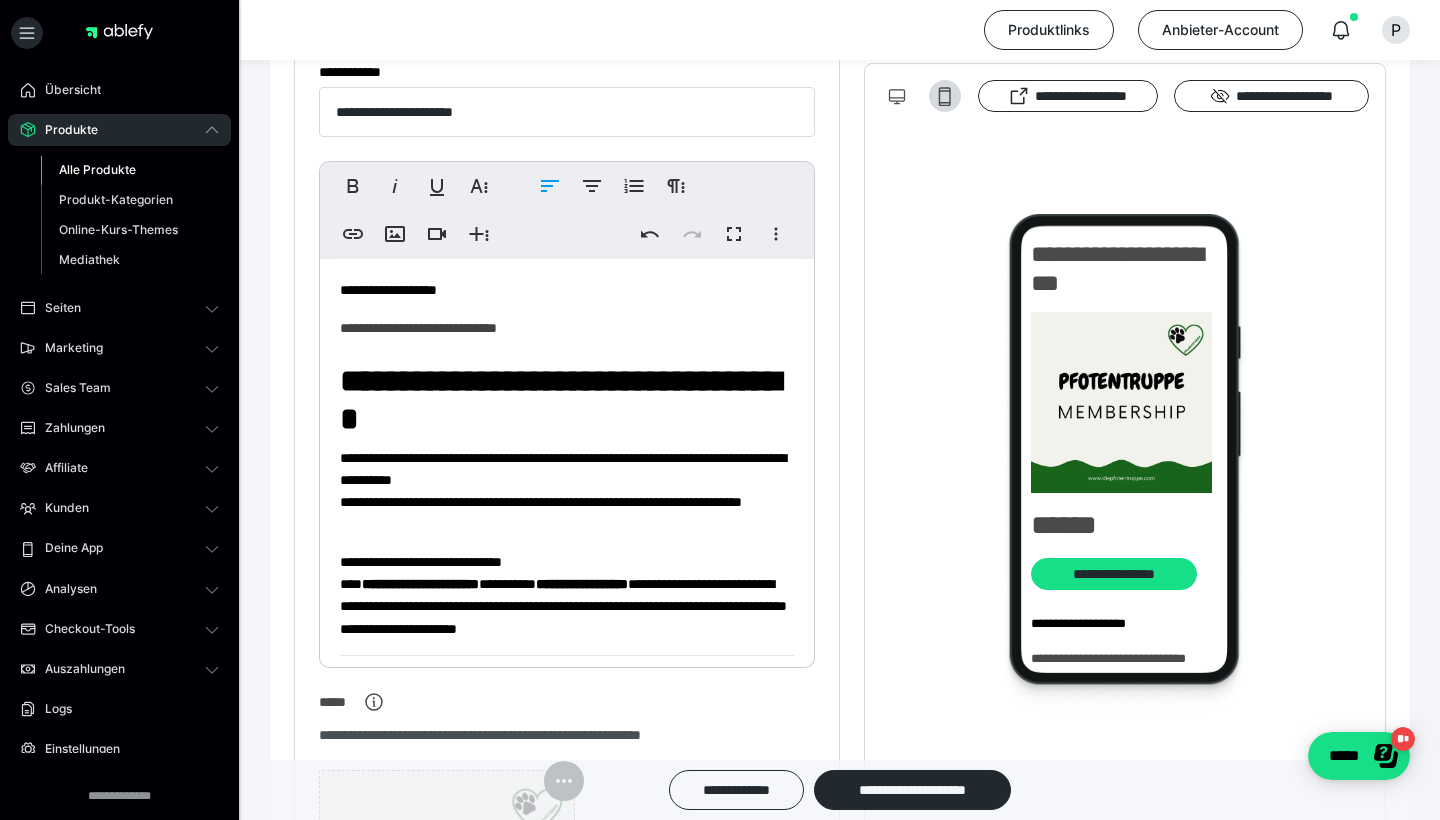 click on "**********" at bounding box center (567, 1038) 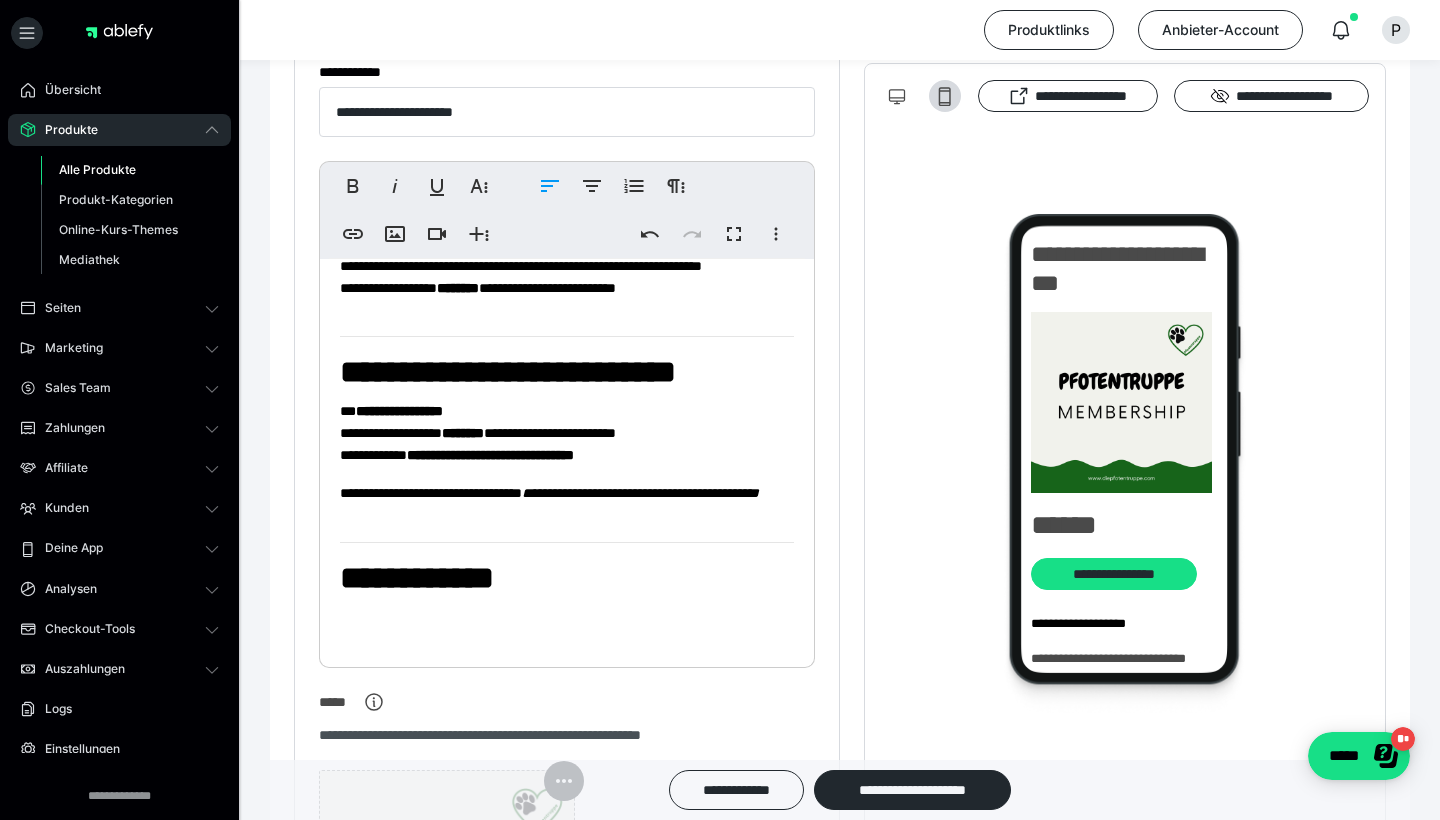 scroll, scrollTop: 1203, scrollLeft: 0, axis: vertical 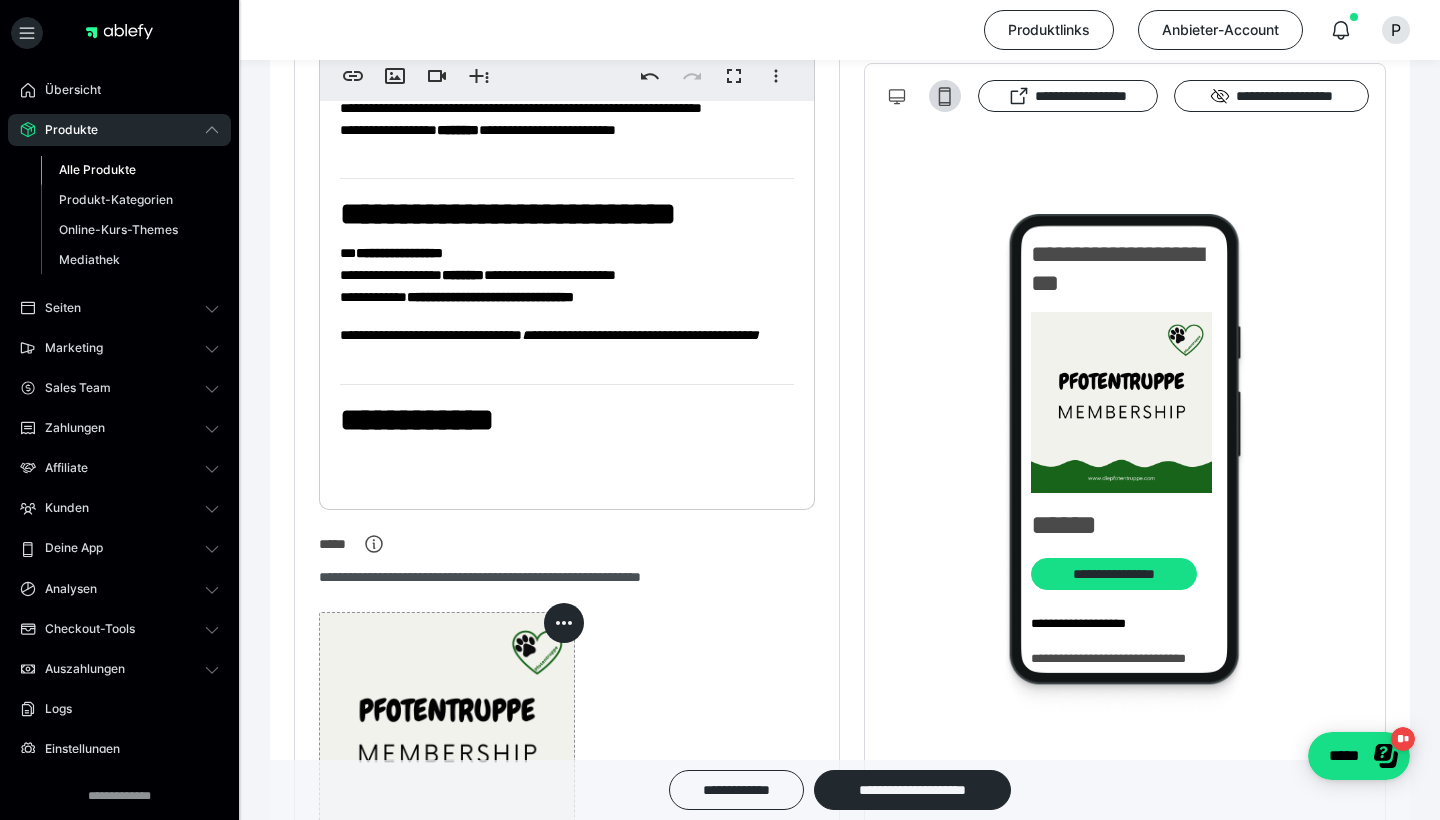 click on "**********" at bounding box center [567, 346] 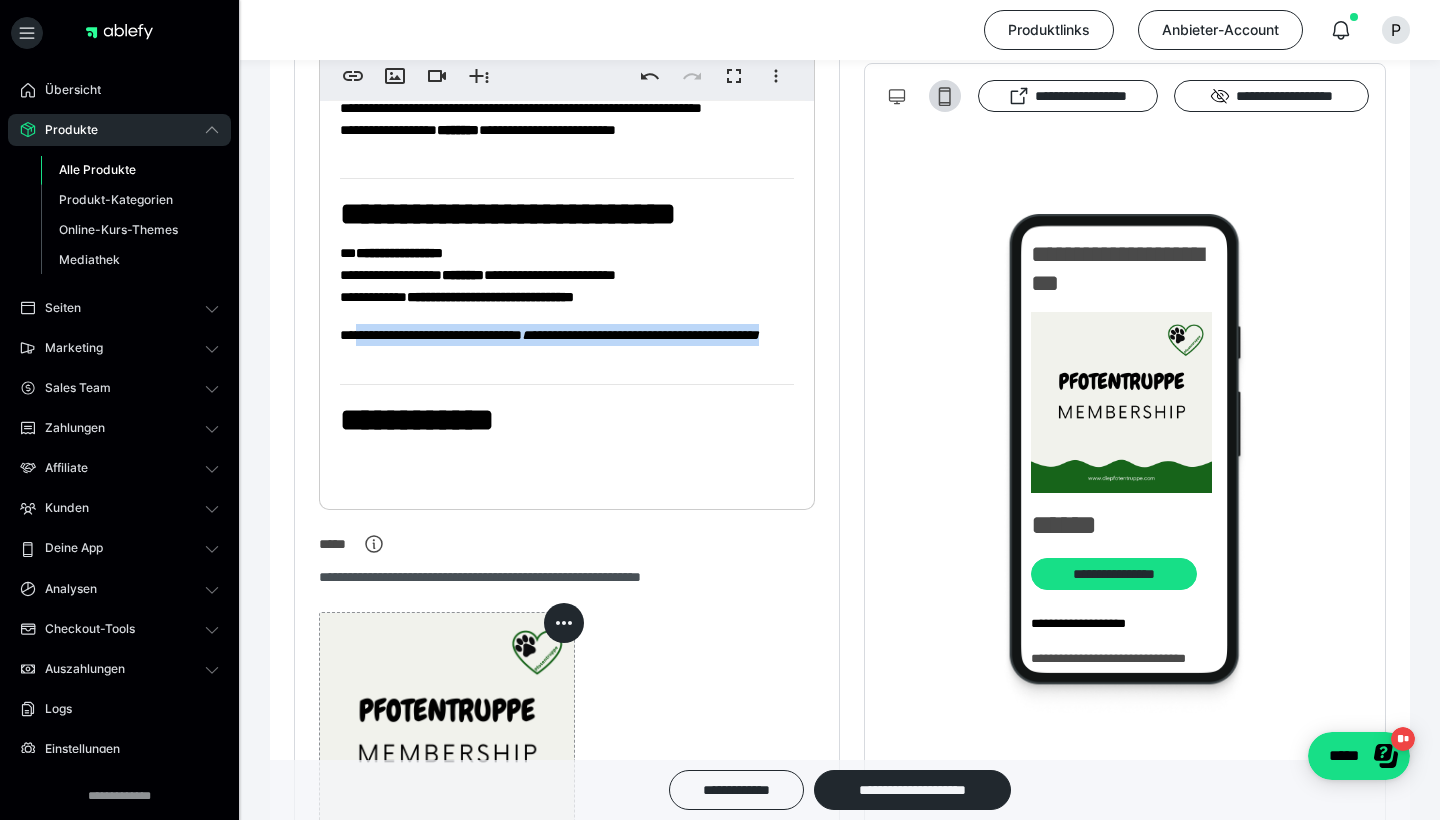 drag, startPoint x: 494, startPoint y: 393, endPoint x: 364, endPoint y: 370, distance: 132.01894 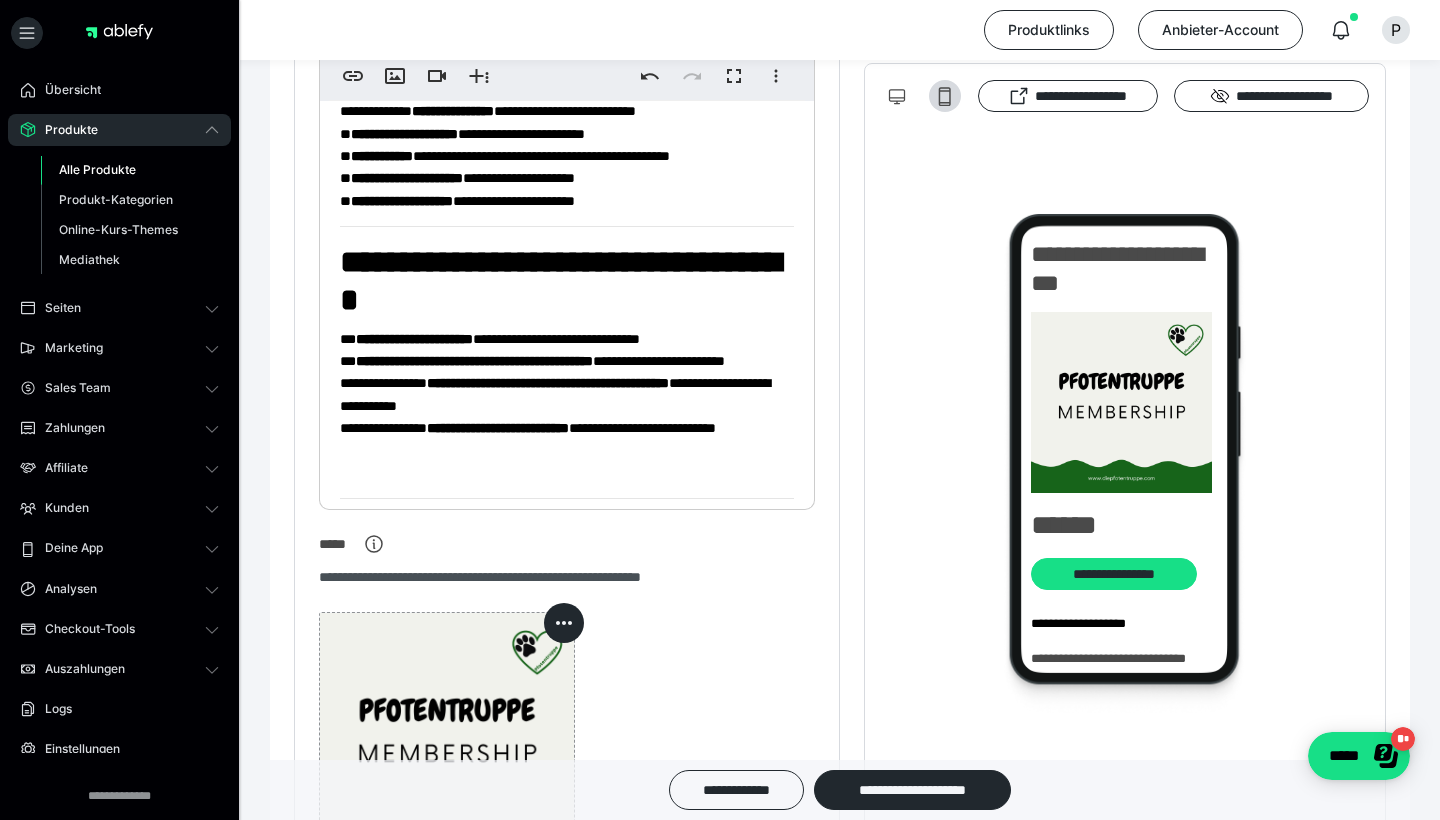 scroll, scrollTop: 528, scrollLeft: 0, axis: vertical 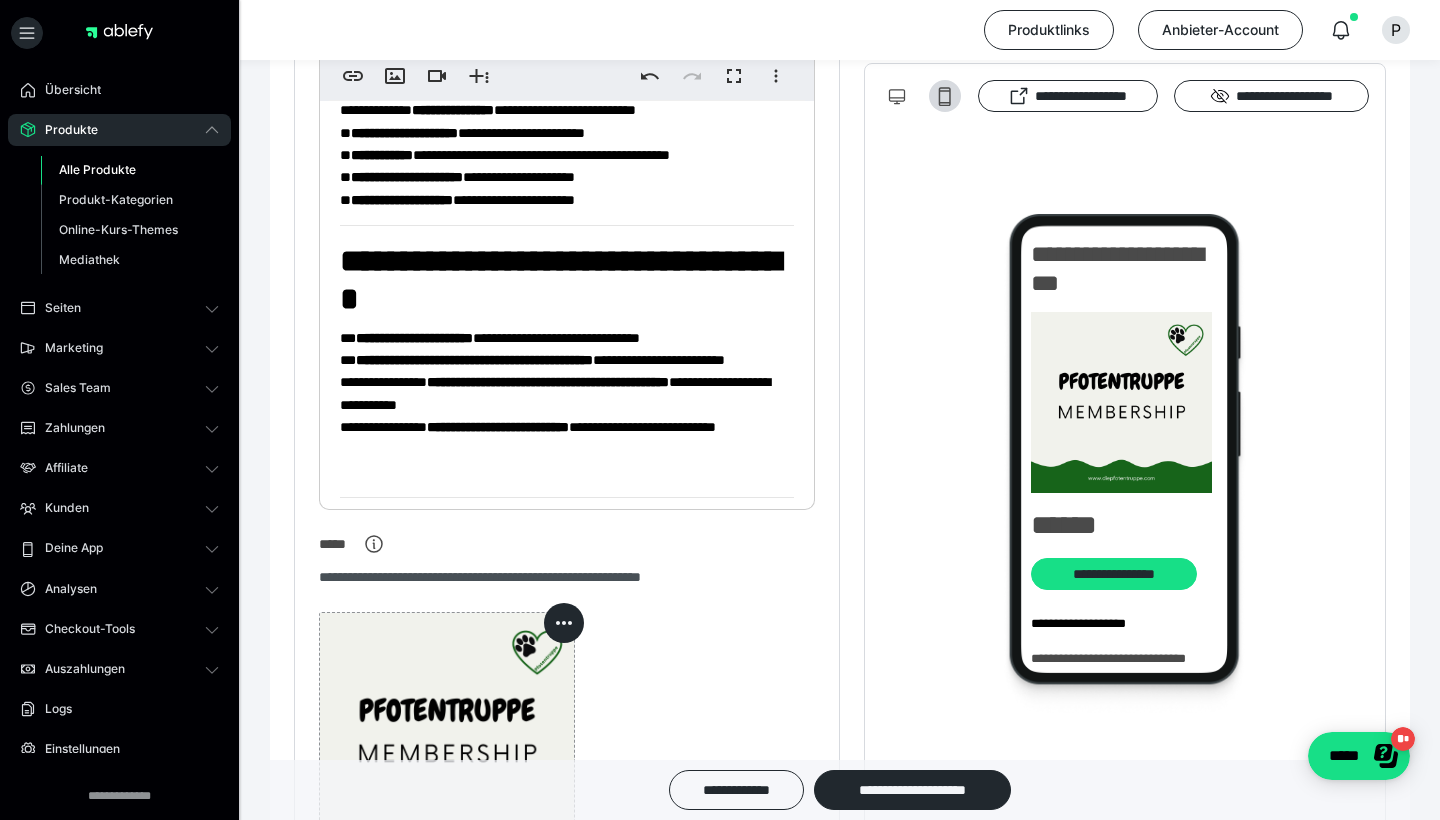 click on "**********" at bounding box center [414, 338] 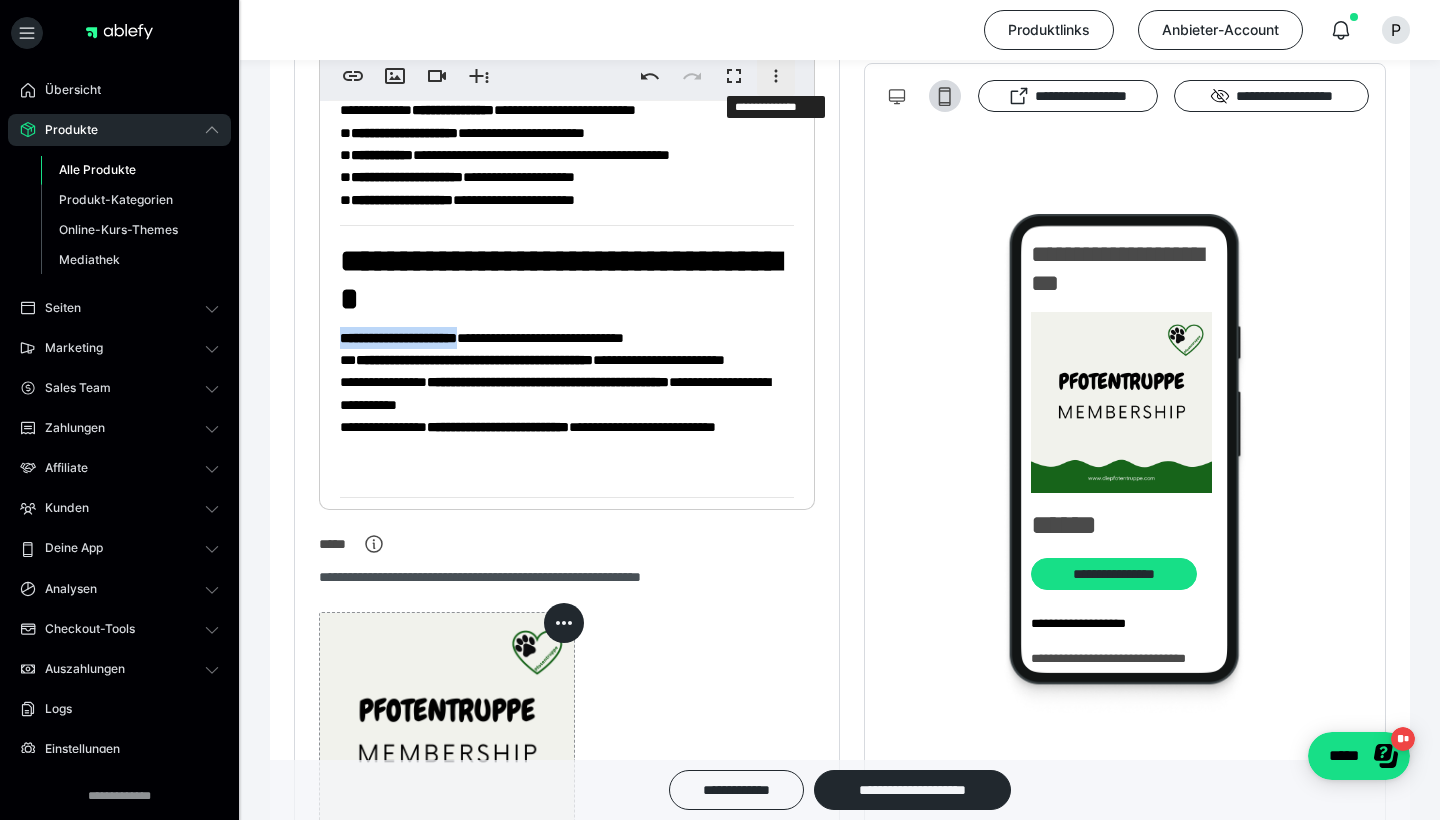 click 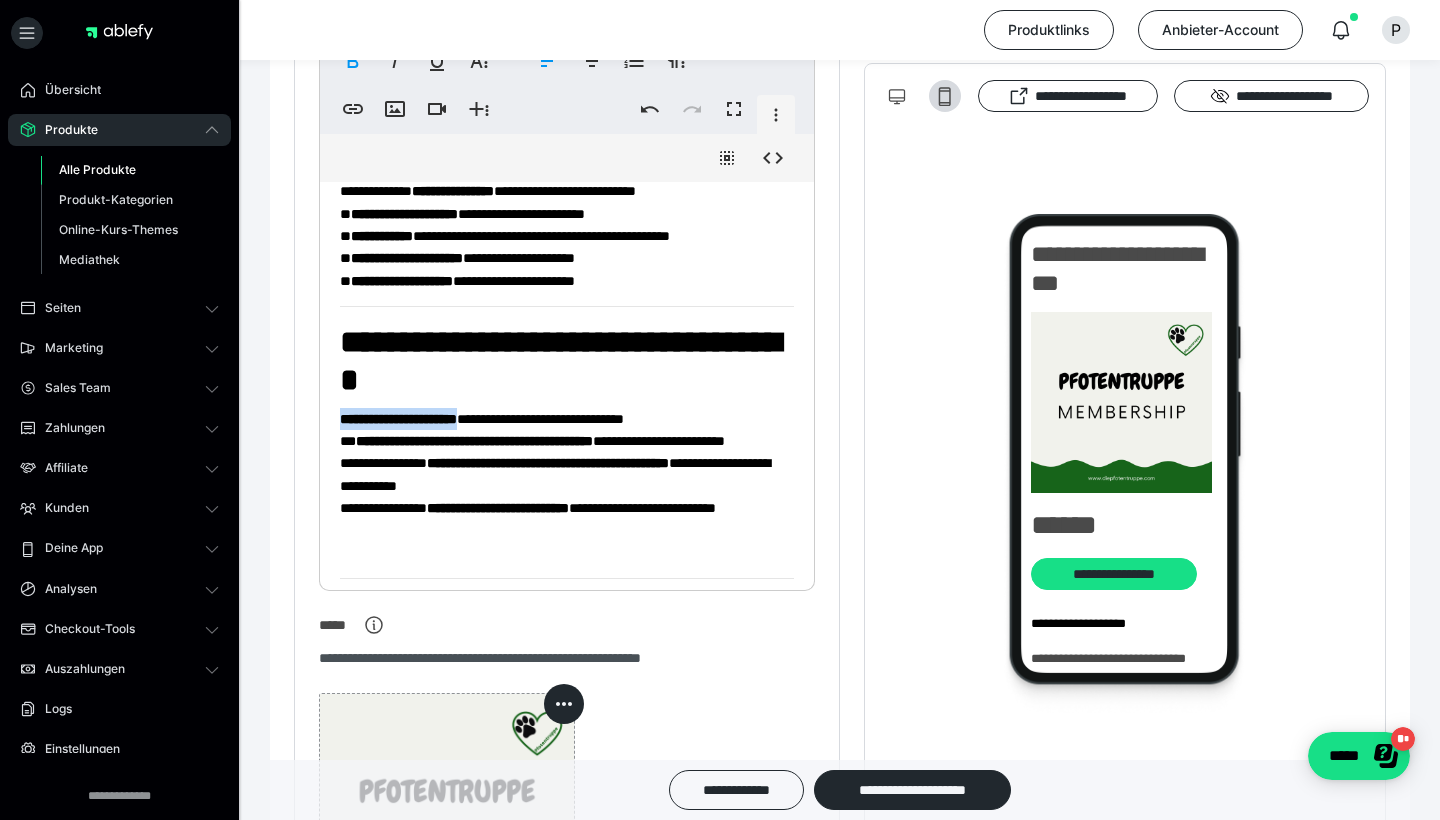 scroll, scrollTop: 559, scrollLeft: 0, axis: vertical 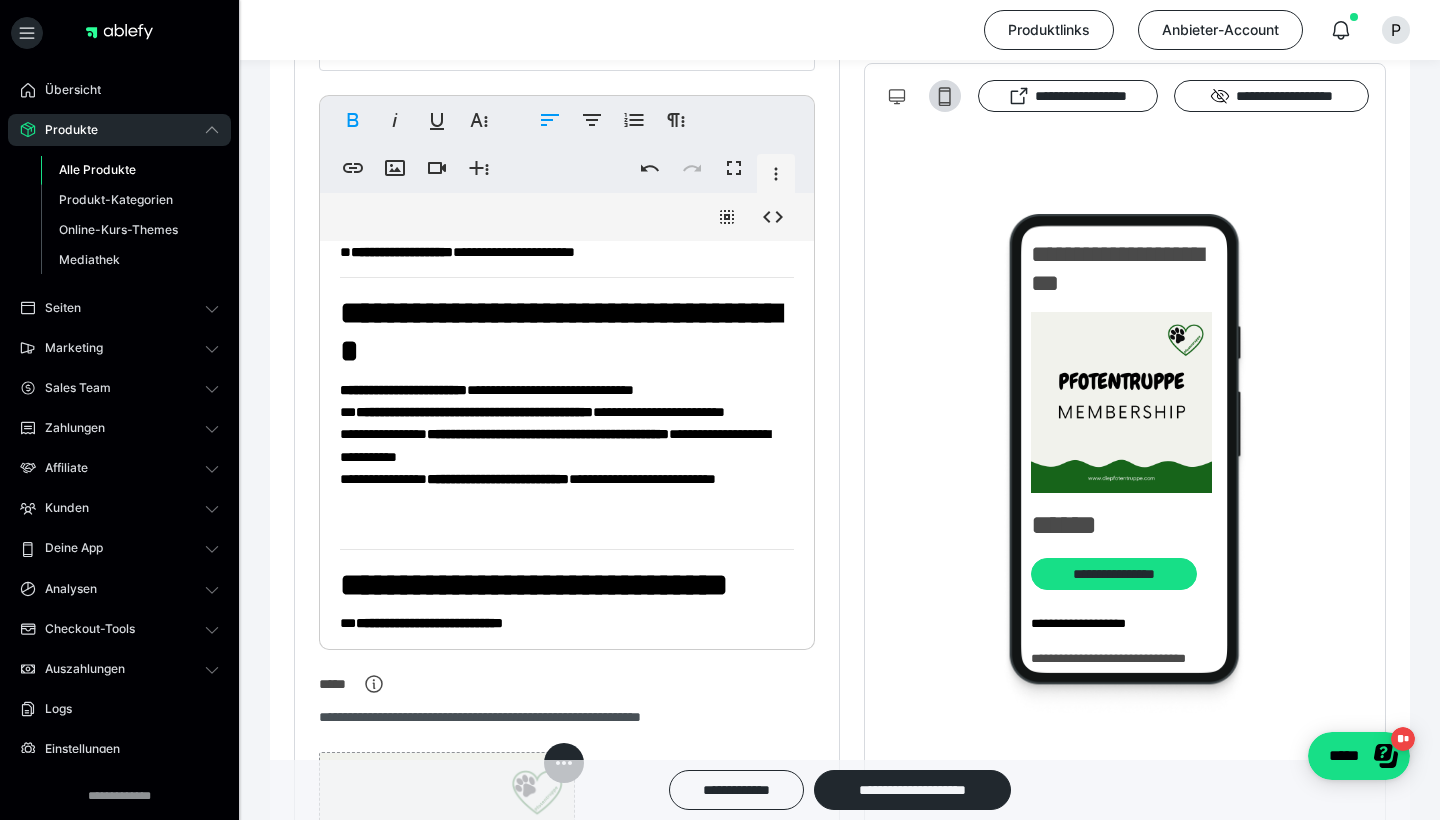 click on "**********" at bounding box center (403, 390) 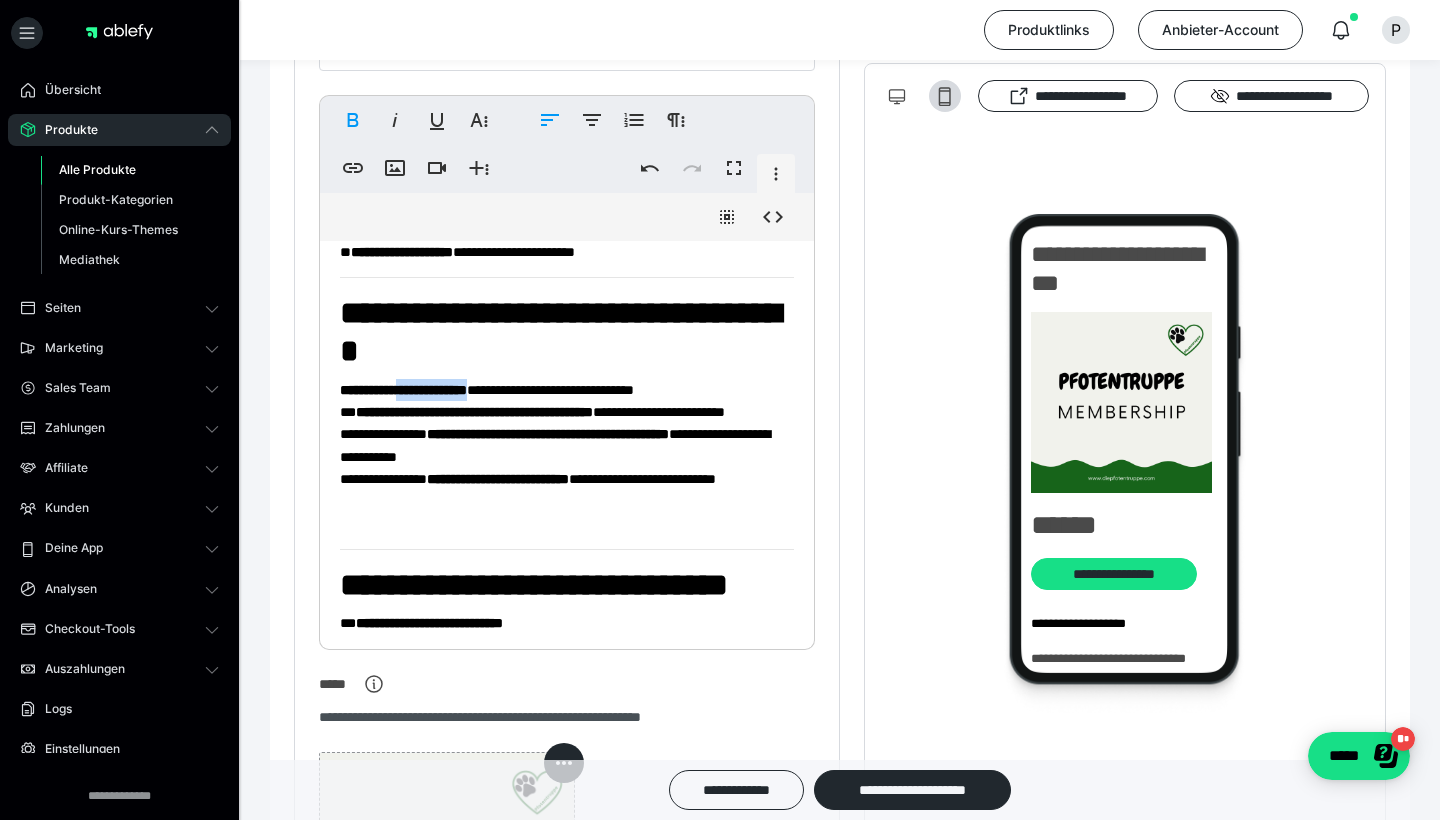 drag, startPoint x: 513, startPoint y: 424, endPoint x: 422, endPoint y: 423, distance: 91.00549 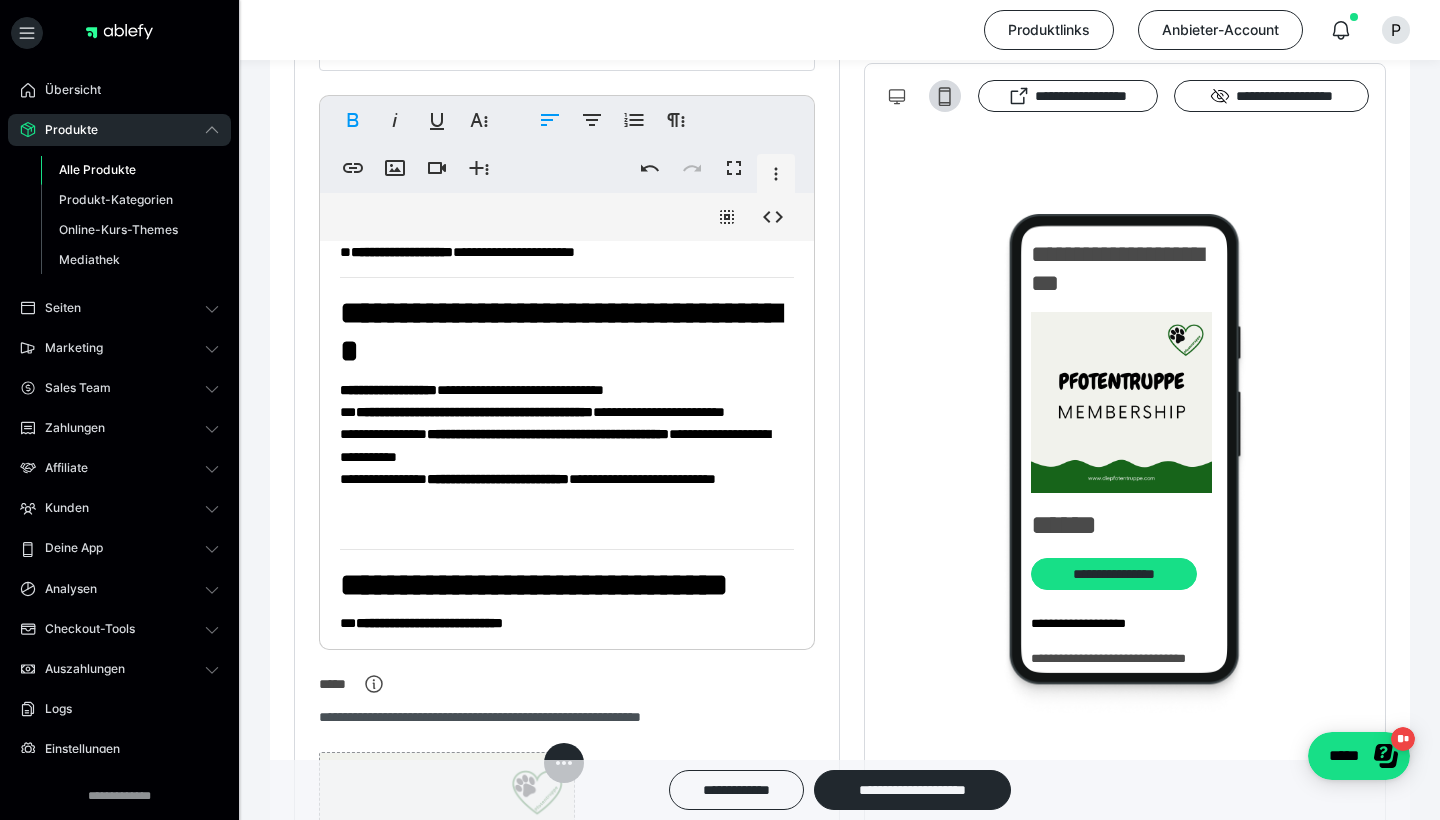click on "**********" at bounding box center (567, 456) 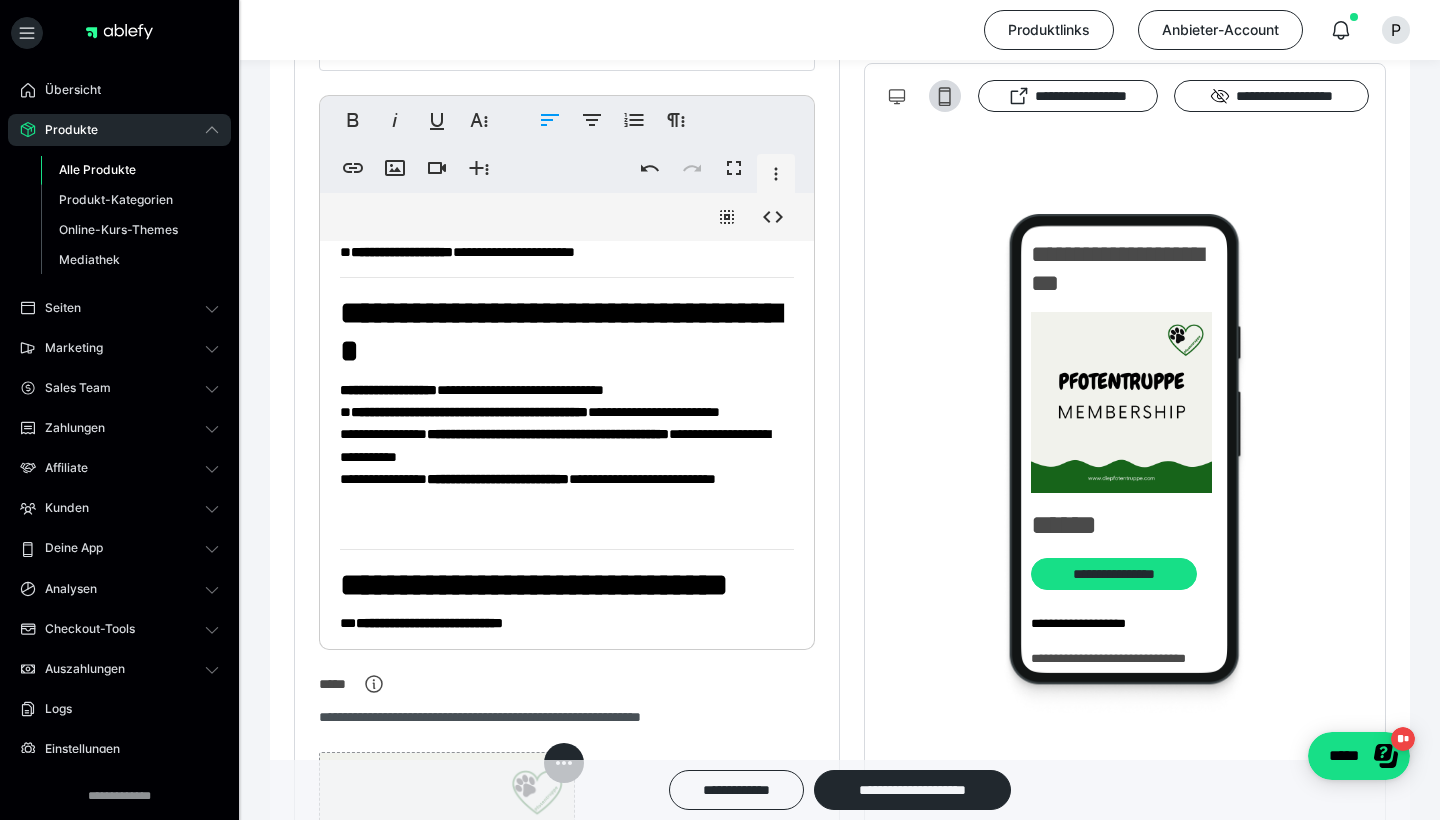 click on "**********" at bounding box center (567, 456) 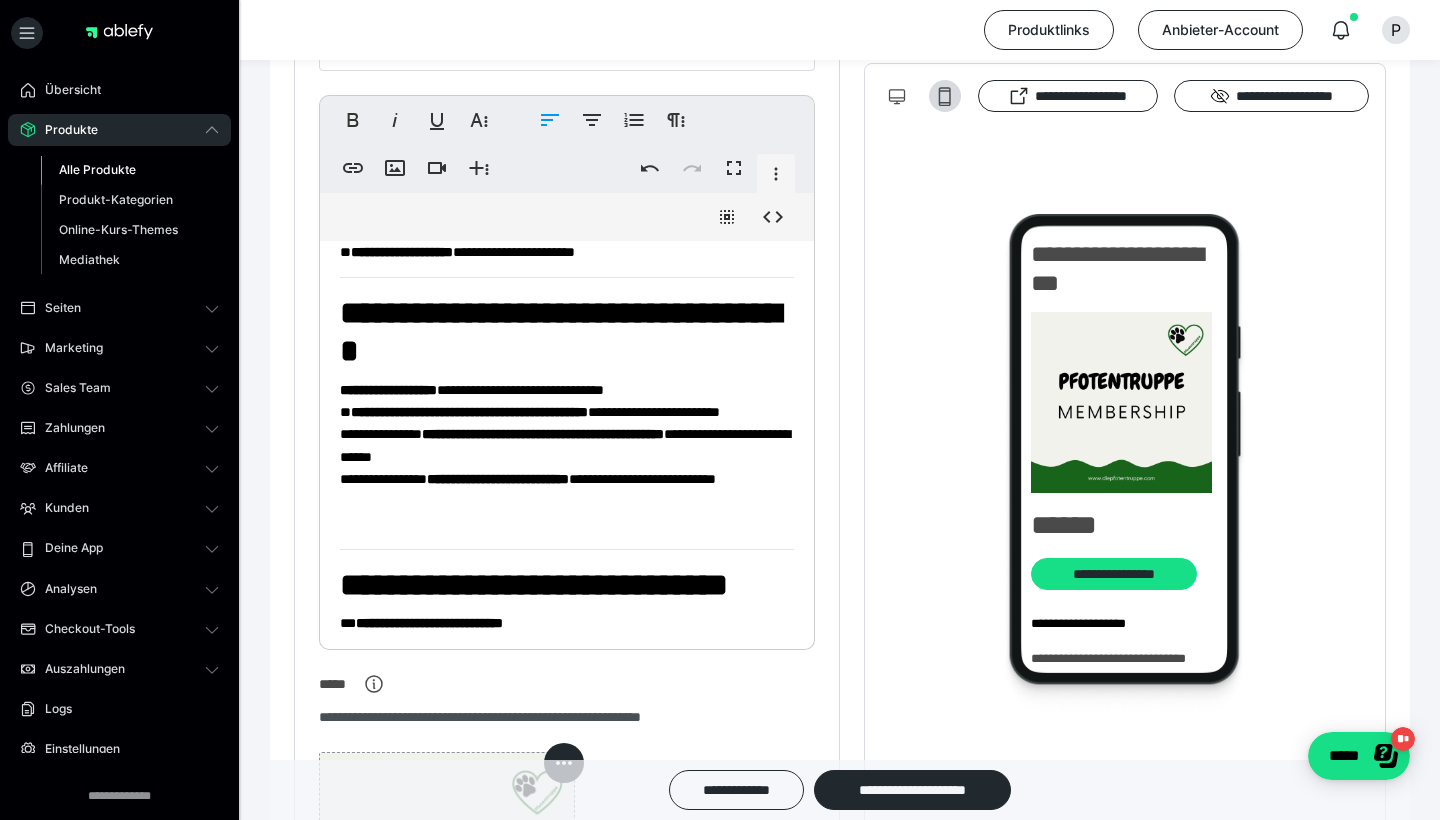 click on "**********" at bounding box center [567, 456] 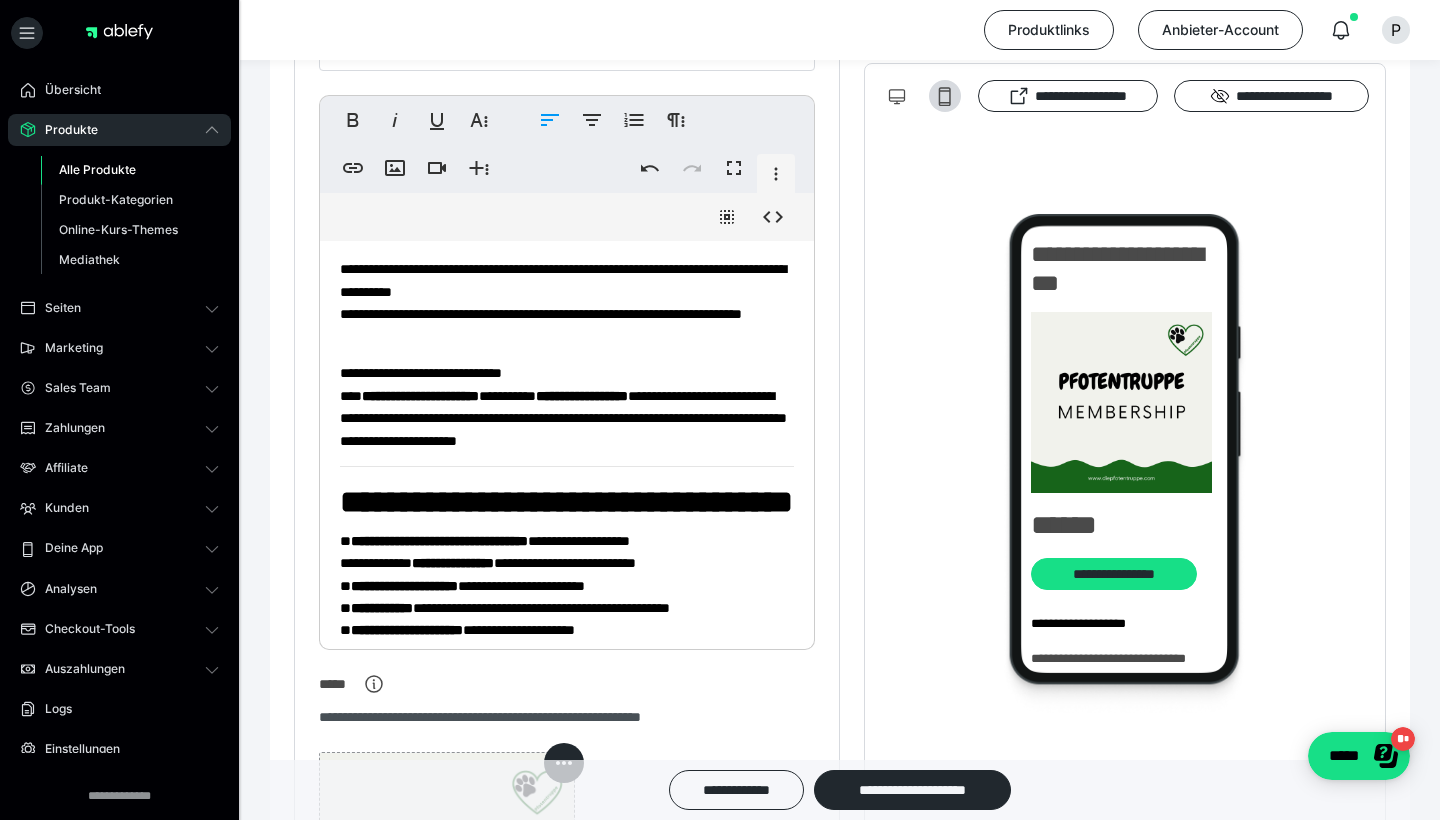scroll, scrollTop: 220, scrollLeft: 0, axis: vertical 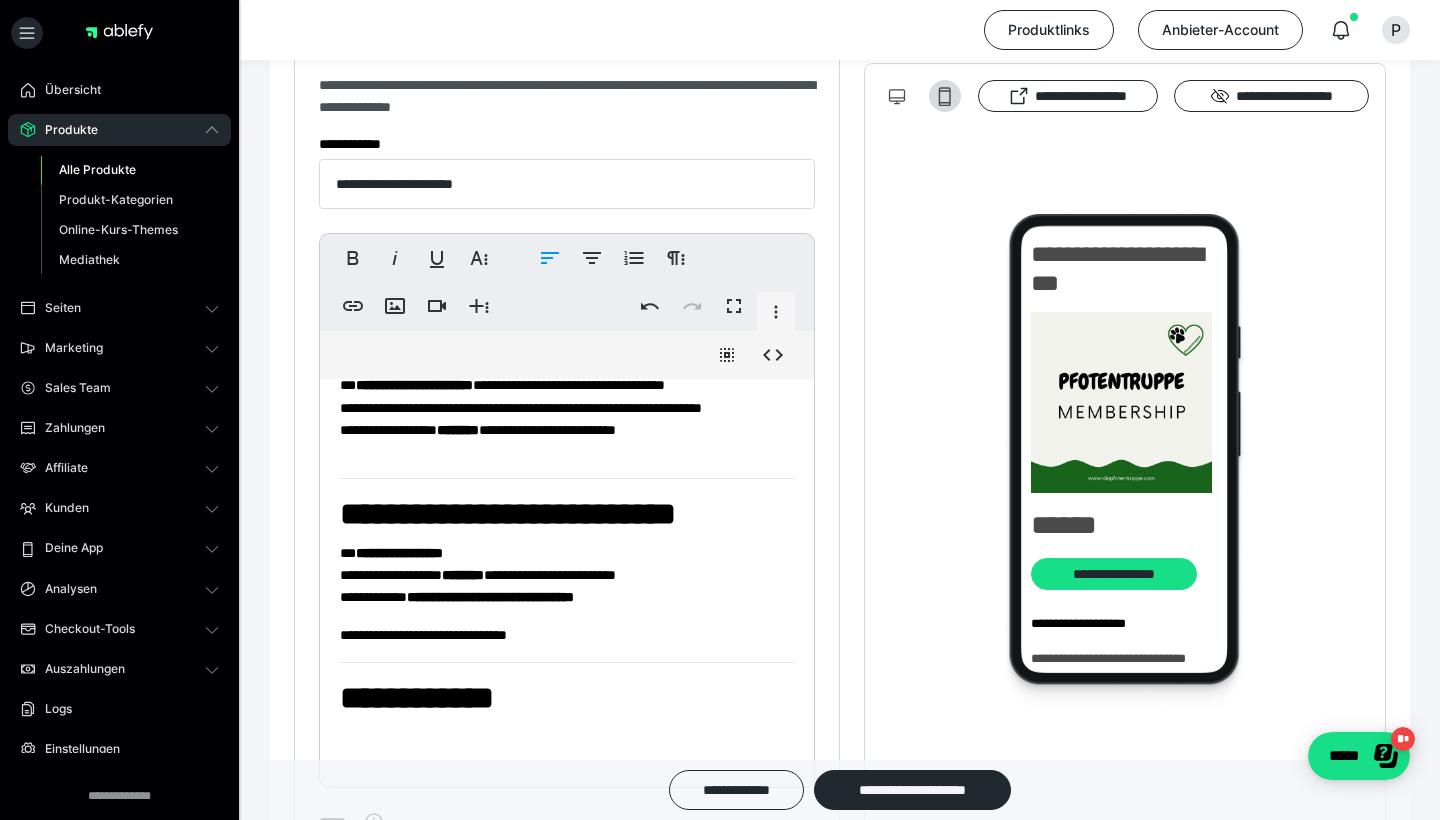 click on "**********" at bounding box center [399, 553] 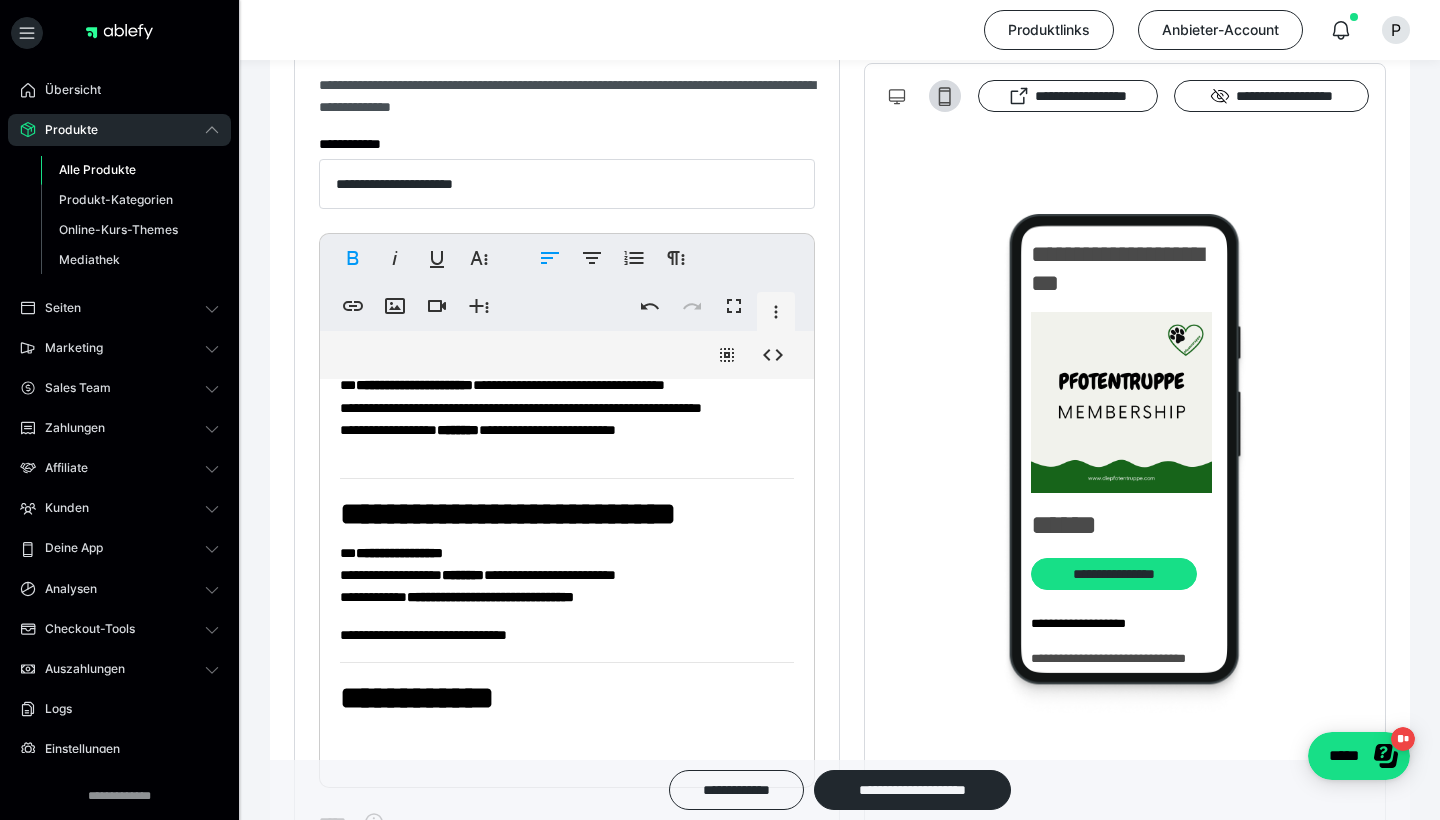 click on "**********" at bounding box center [399, 553] 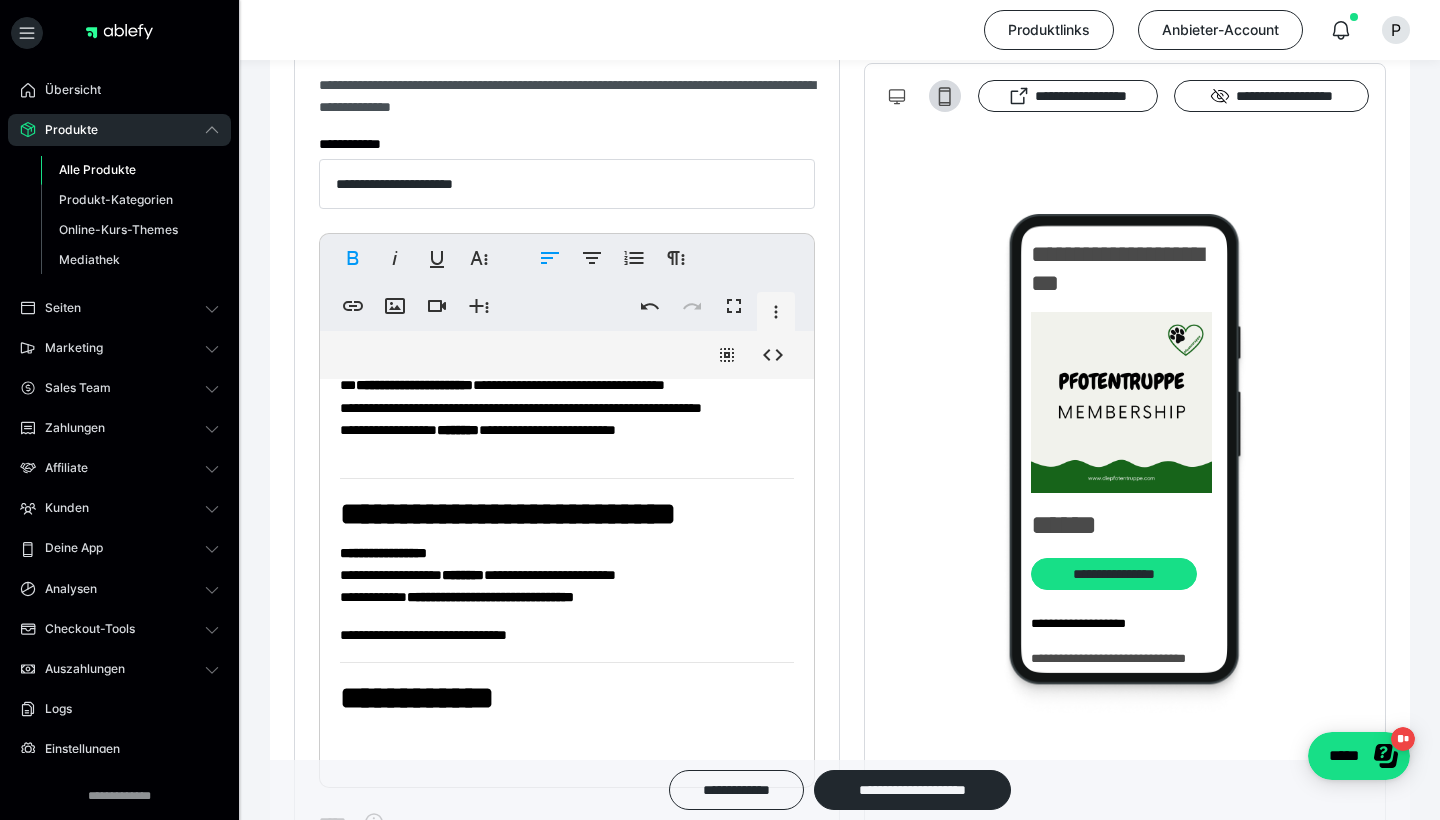 click on "**********" at bounding box center (567, 575) 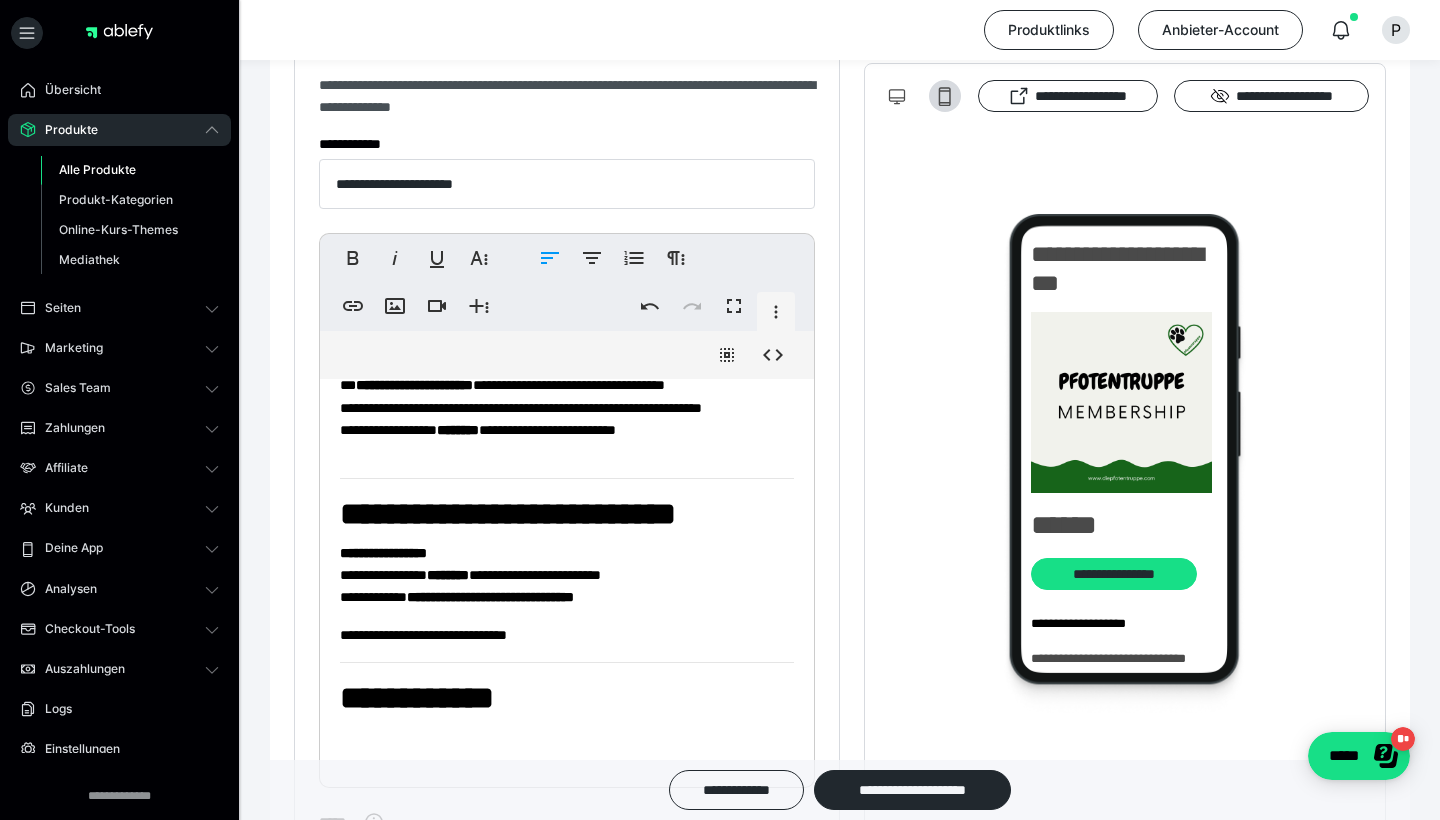 click on "**********" at bounding box center [567, 575] 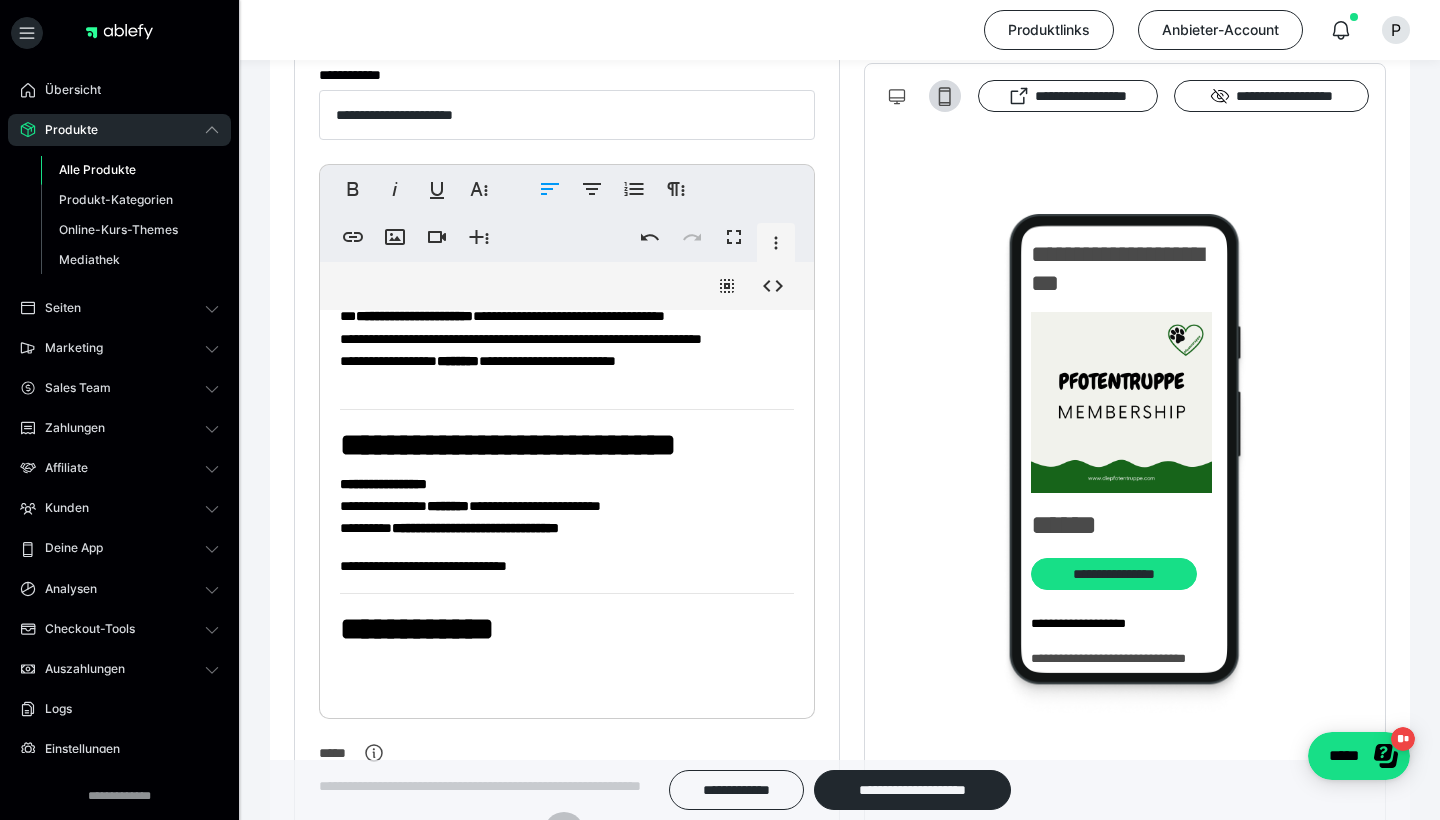 scroll, scrollTop: 430, scrollLeft: 0, axis: vertical 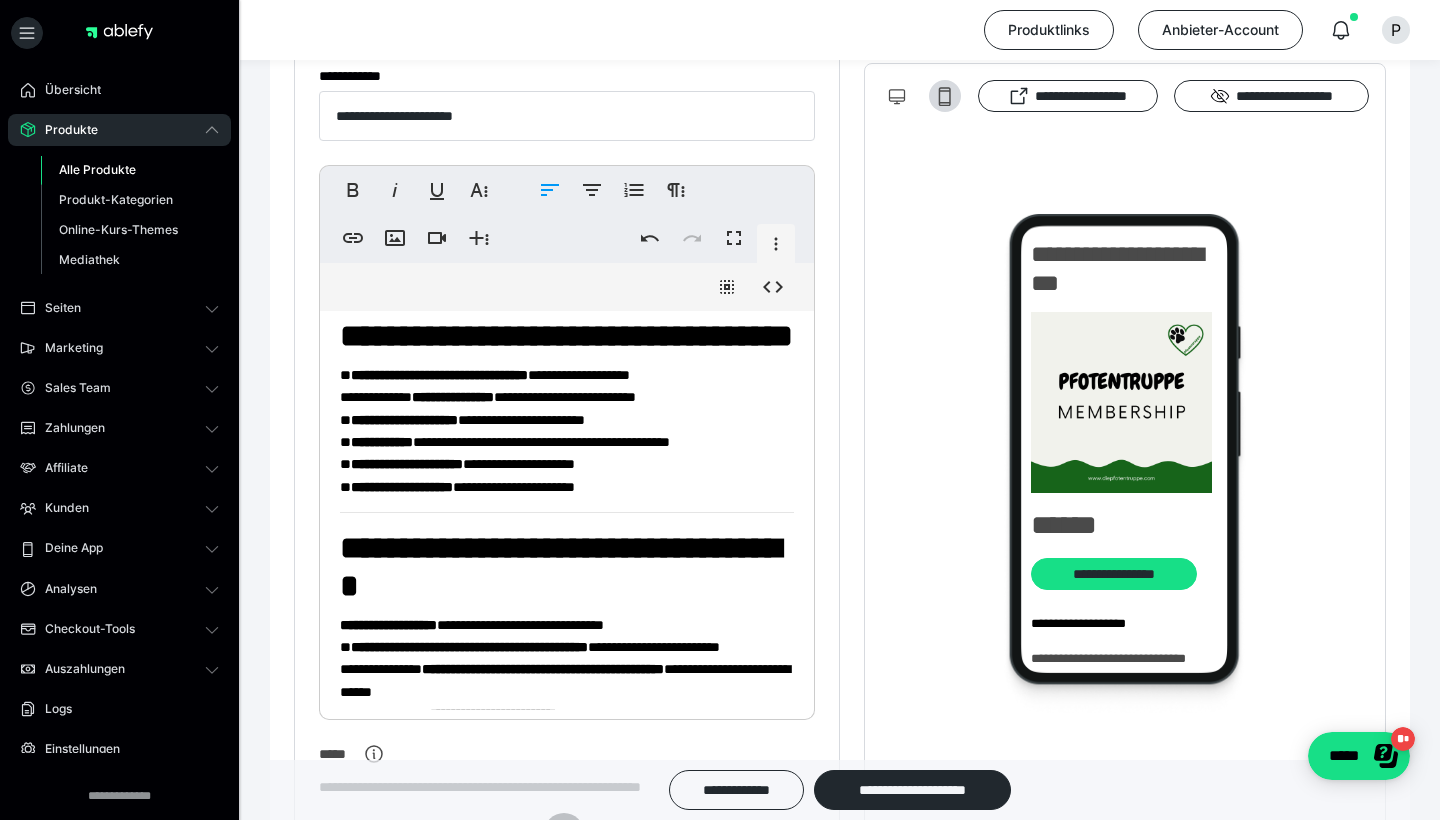 click on "**********" at bounding box center (453, 397) 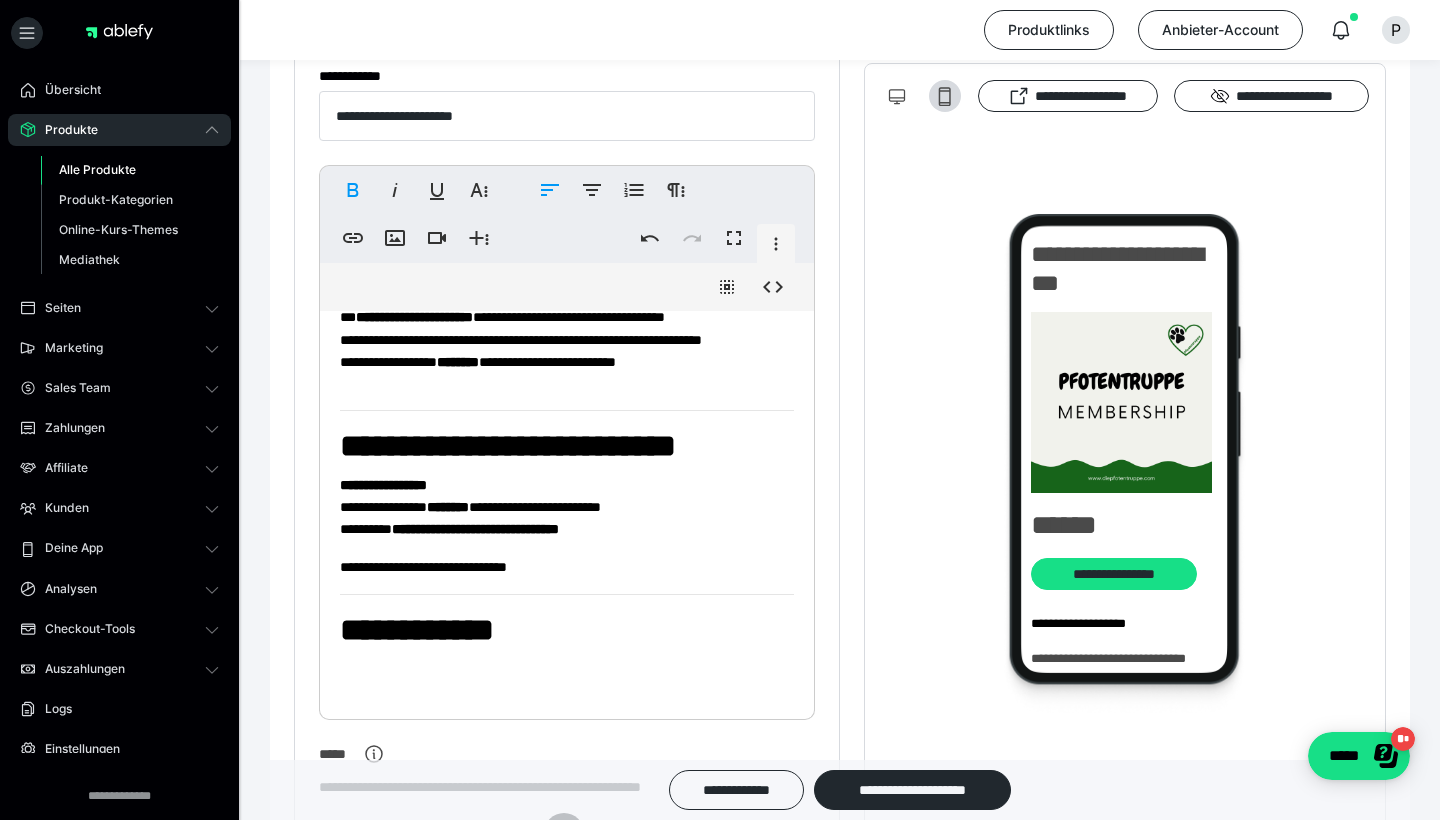 scroll, scrollTop: 1181, scrollLeft: 0, axis: vertical 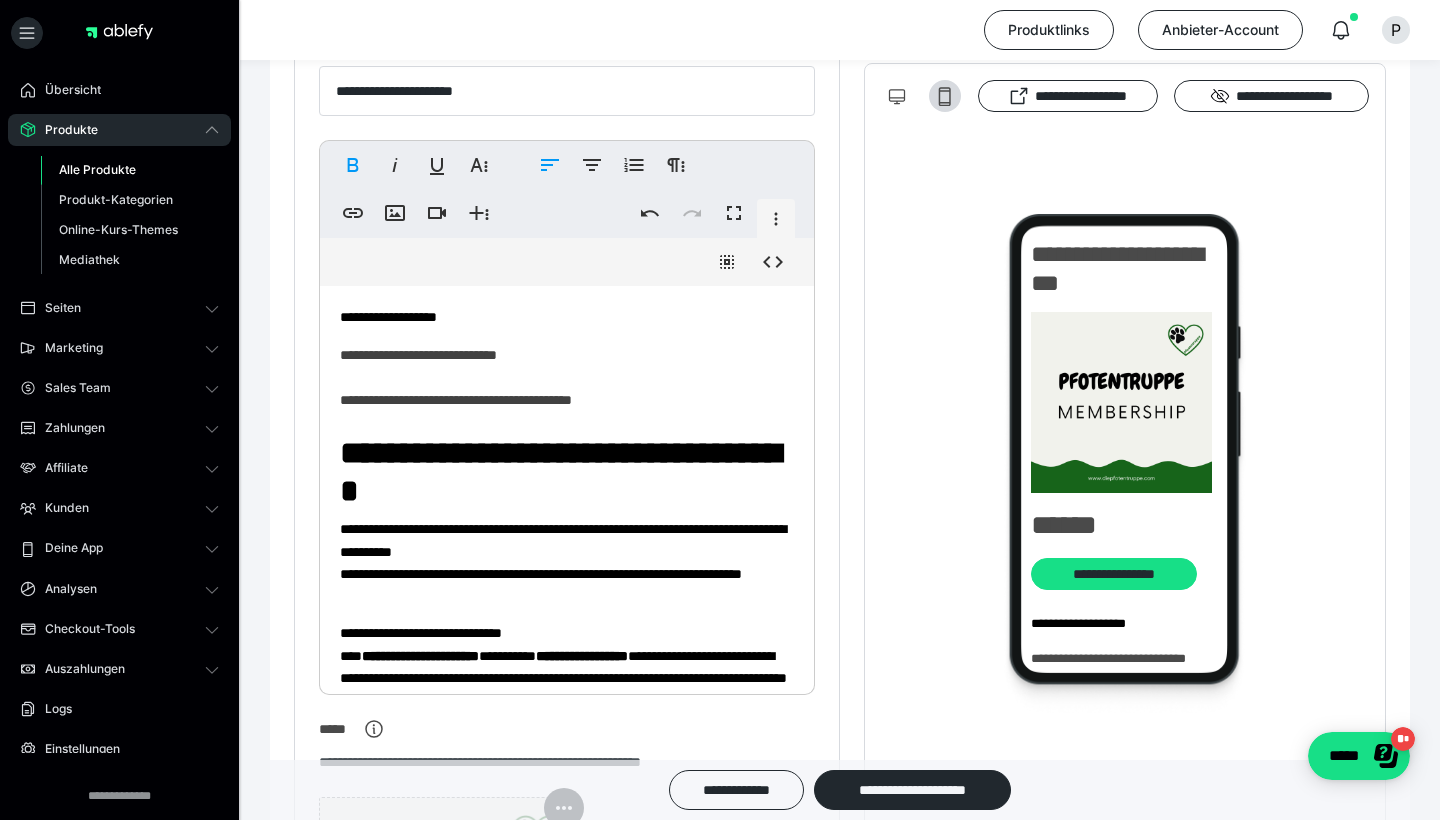 click on "**********" at bounding box center (567, 1076) 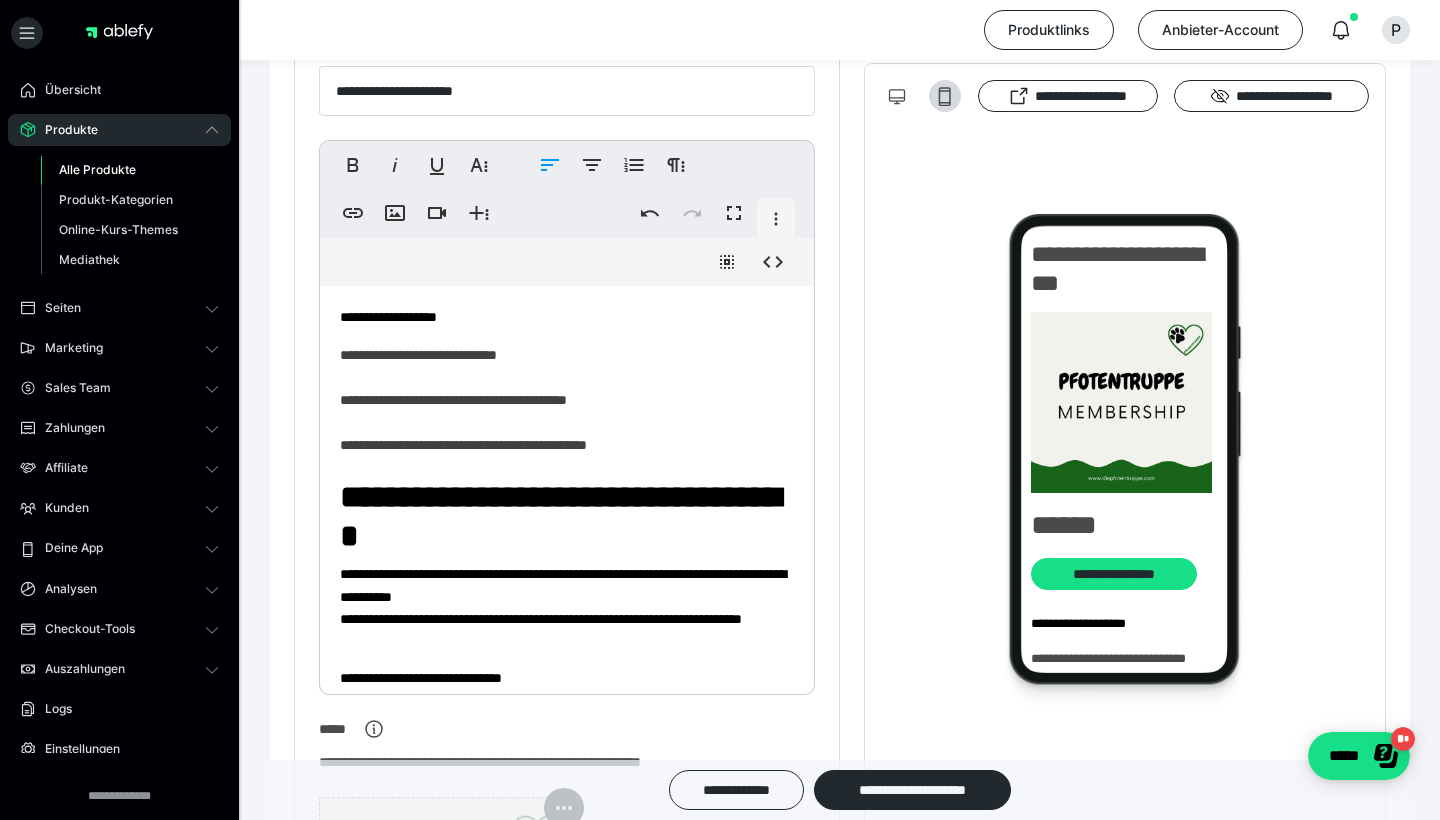 click on "**********" at bounding box center (567, 1098) 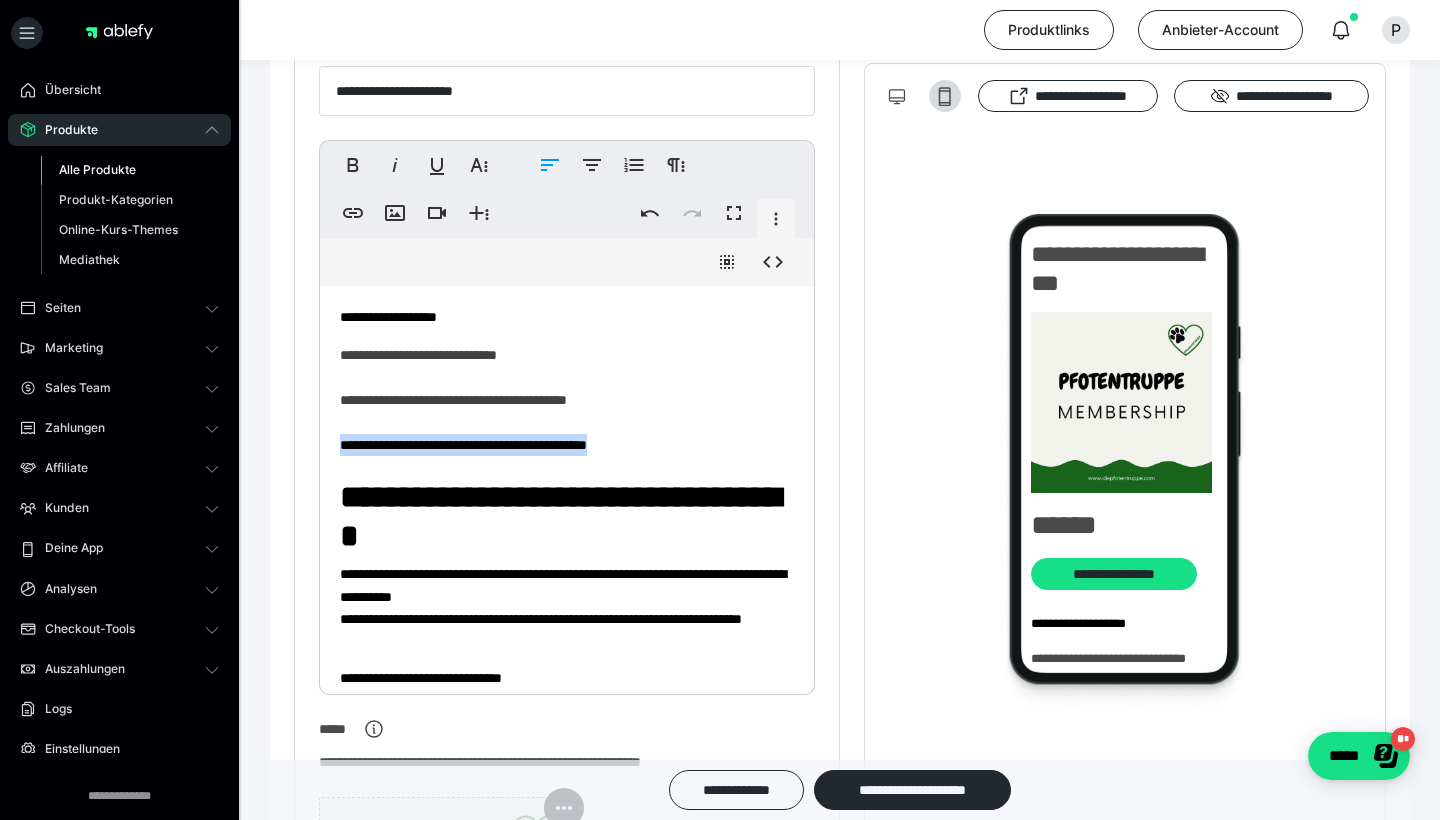 drag, startPoint x: 673, startPoint y: 443, endPoint x: 333, endPoint y: 432, distance: 340.1779 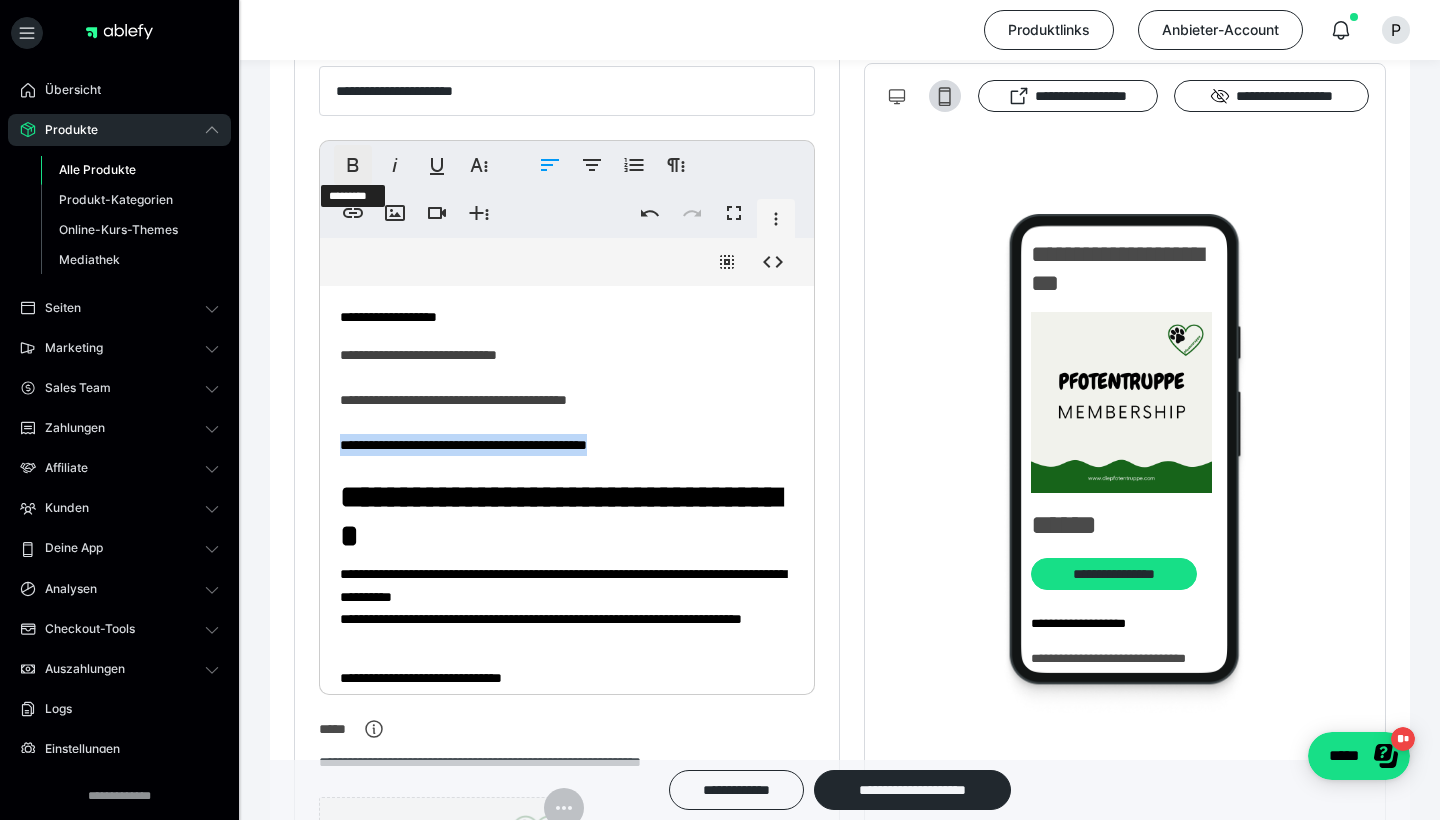 click 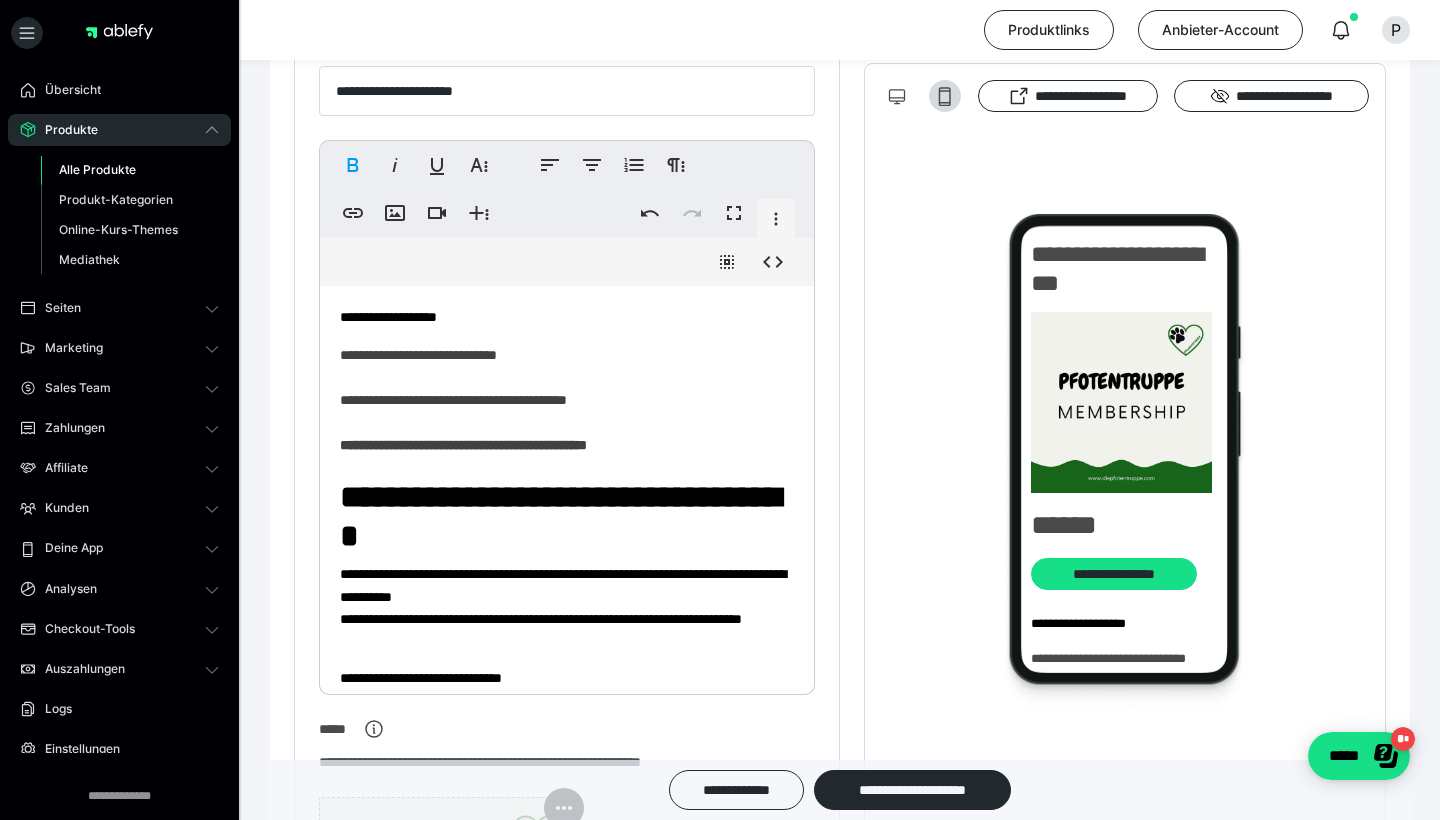 click on "**********" at bounding box center (567, 1098) 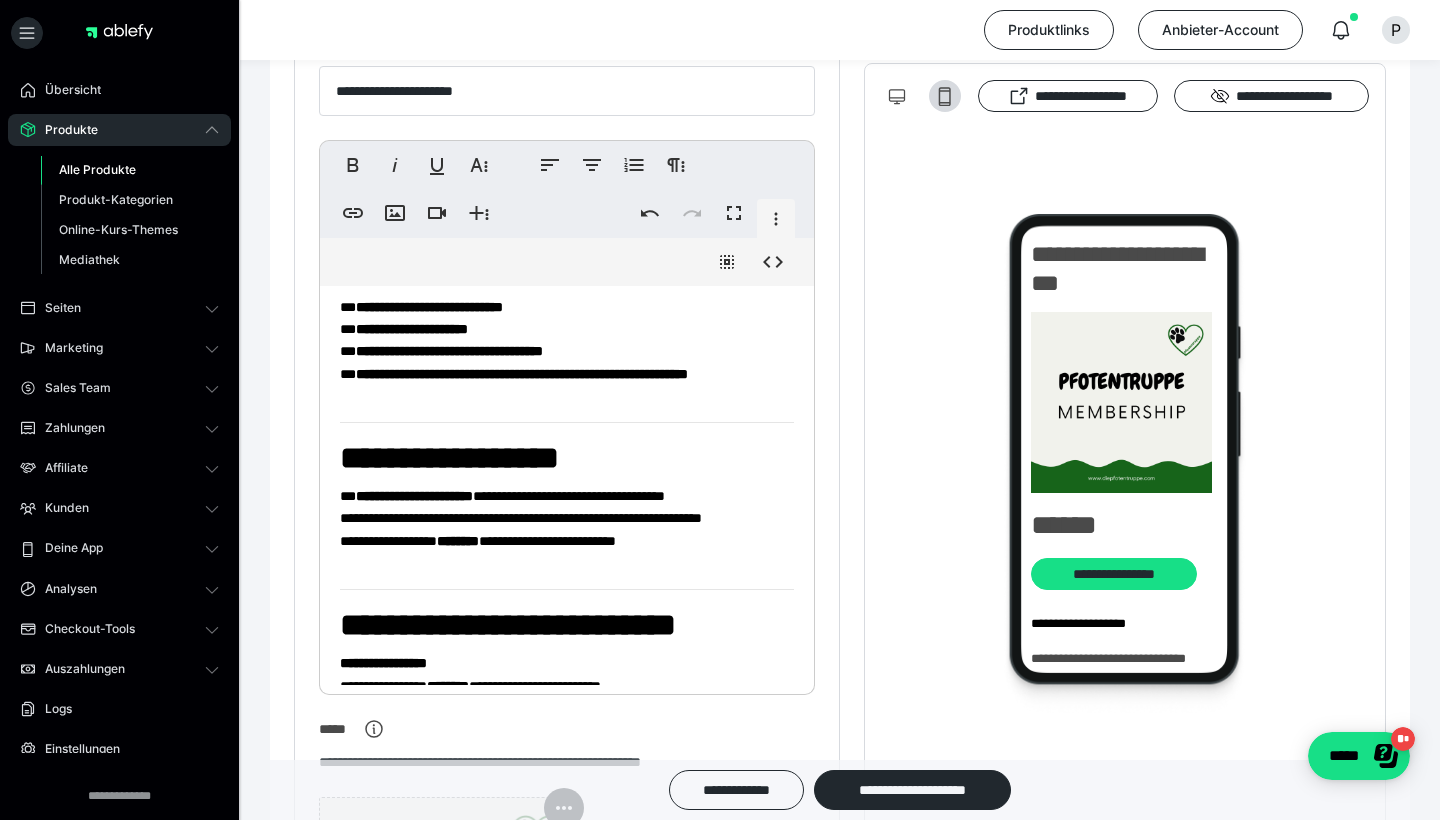 scroll, scrollTop: 1115, scrollLeft: 0, axis: vertical 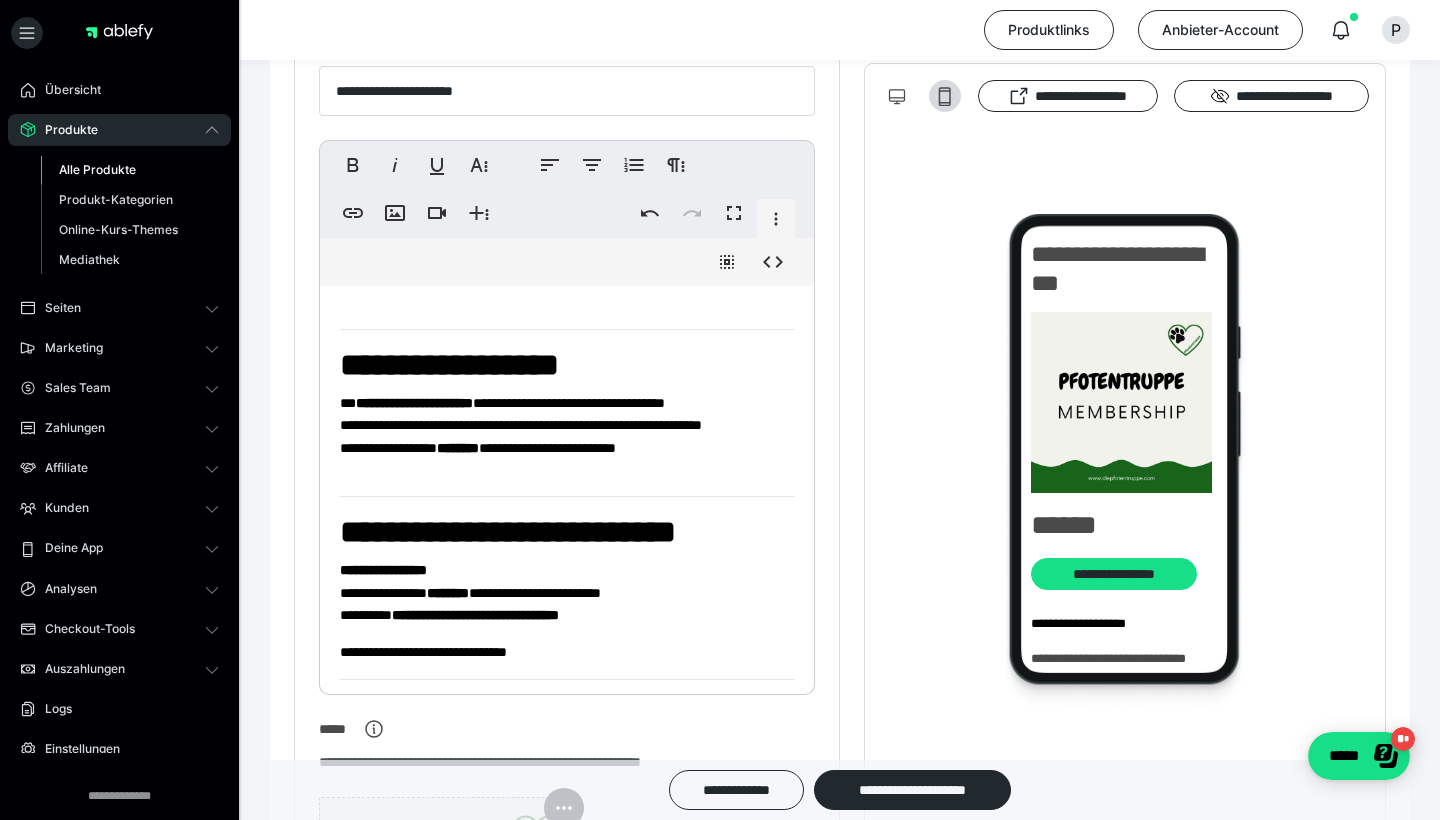 click on "**********" at bounding box center [567, 436] 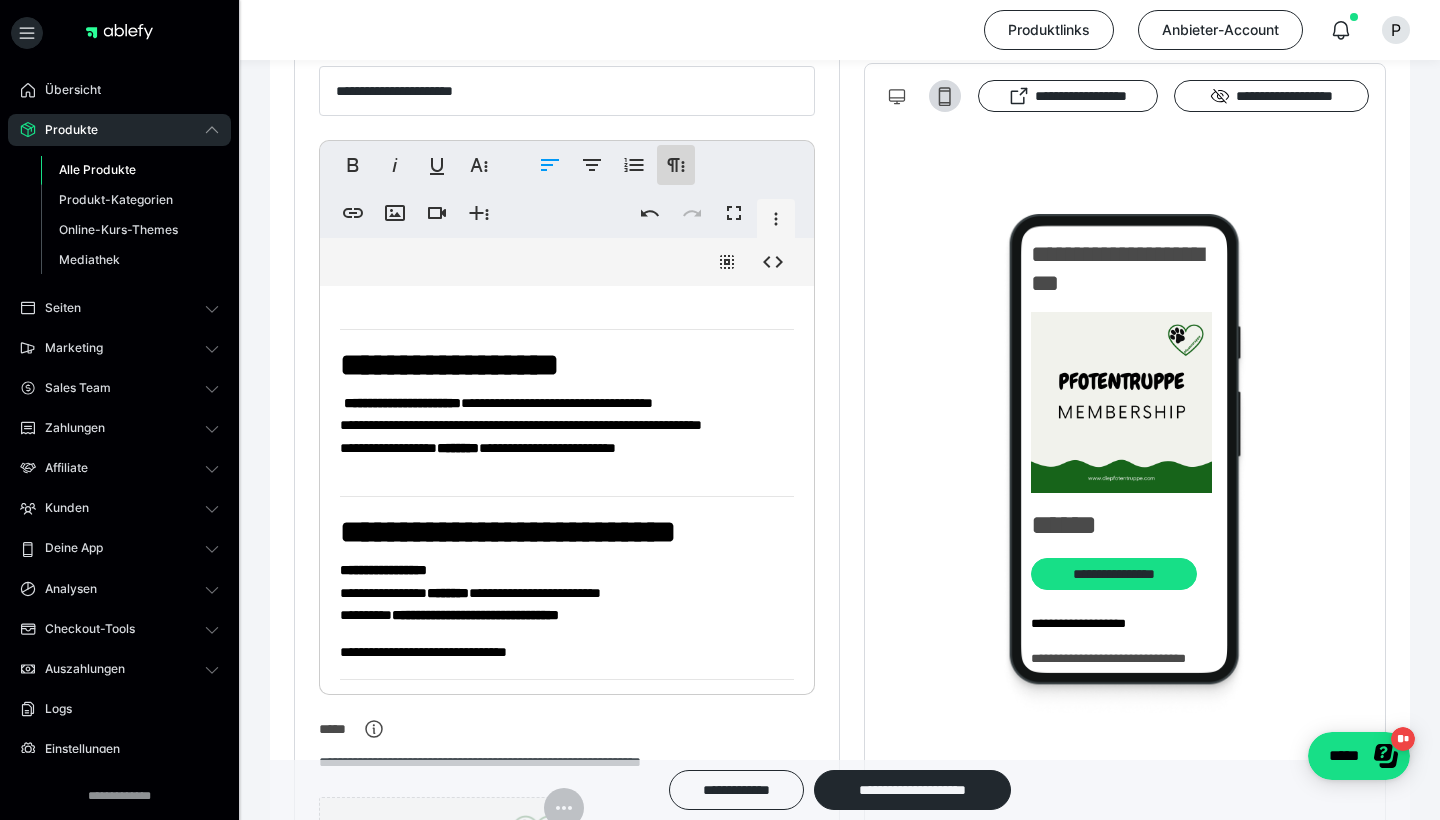 click 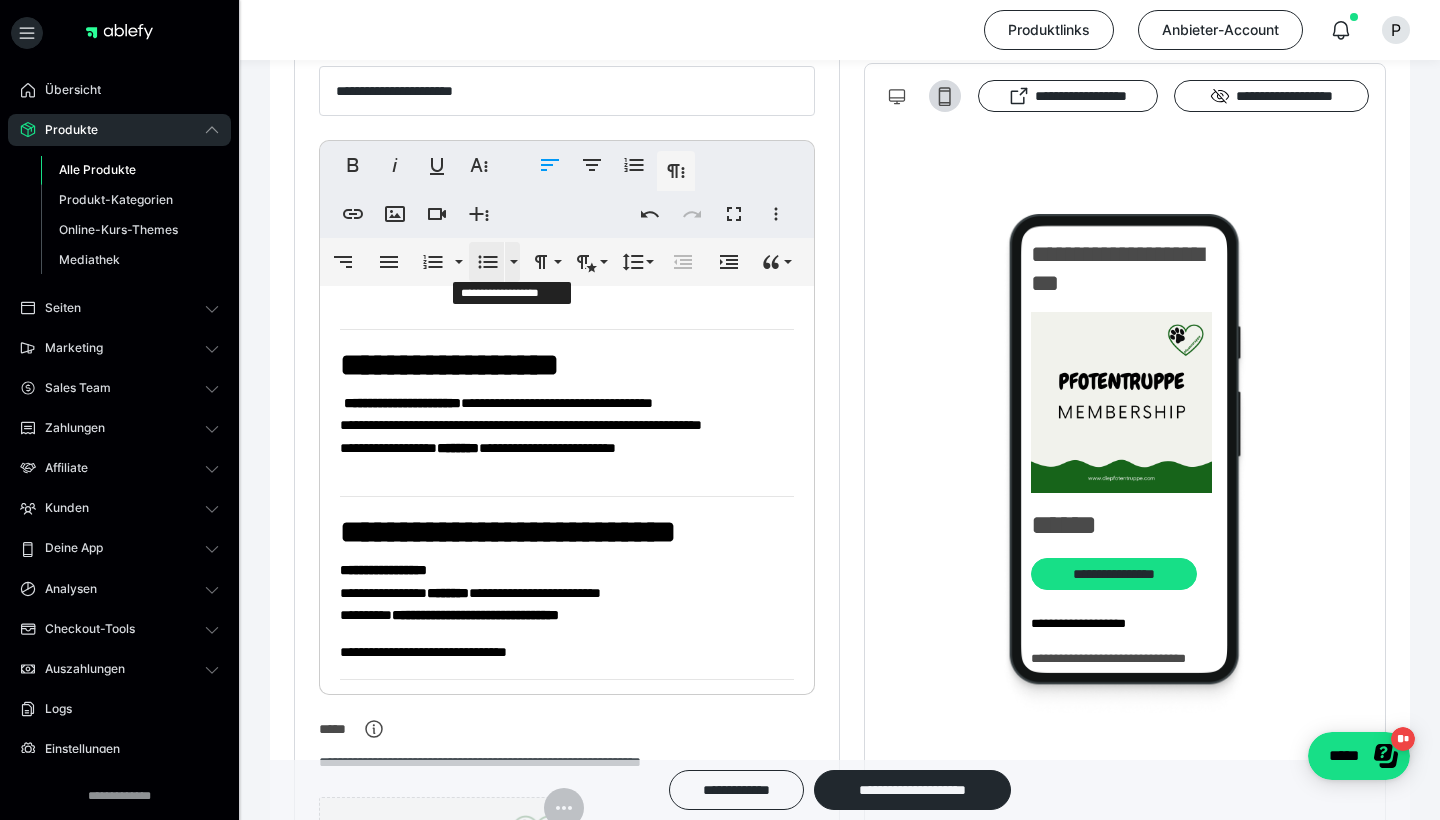 click at bounding box center (512, 262) 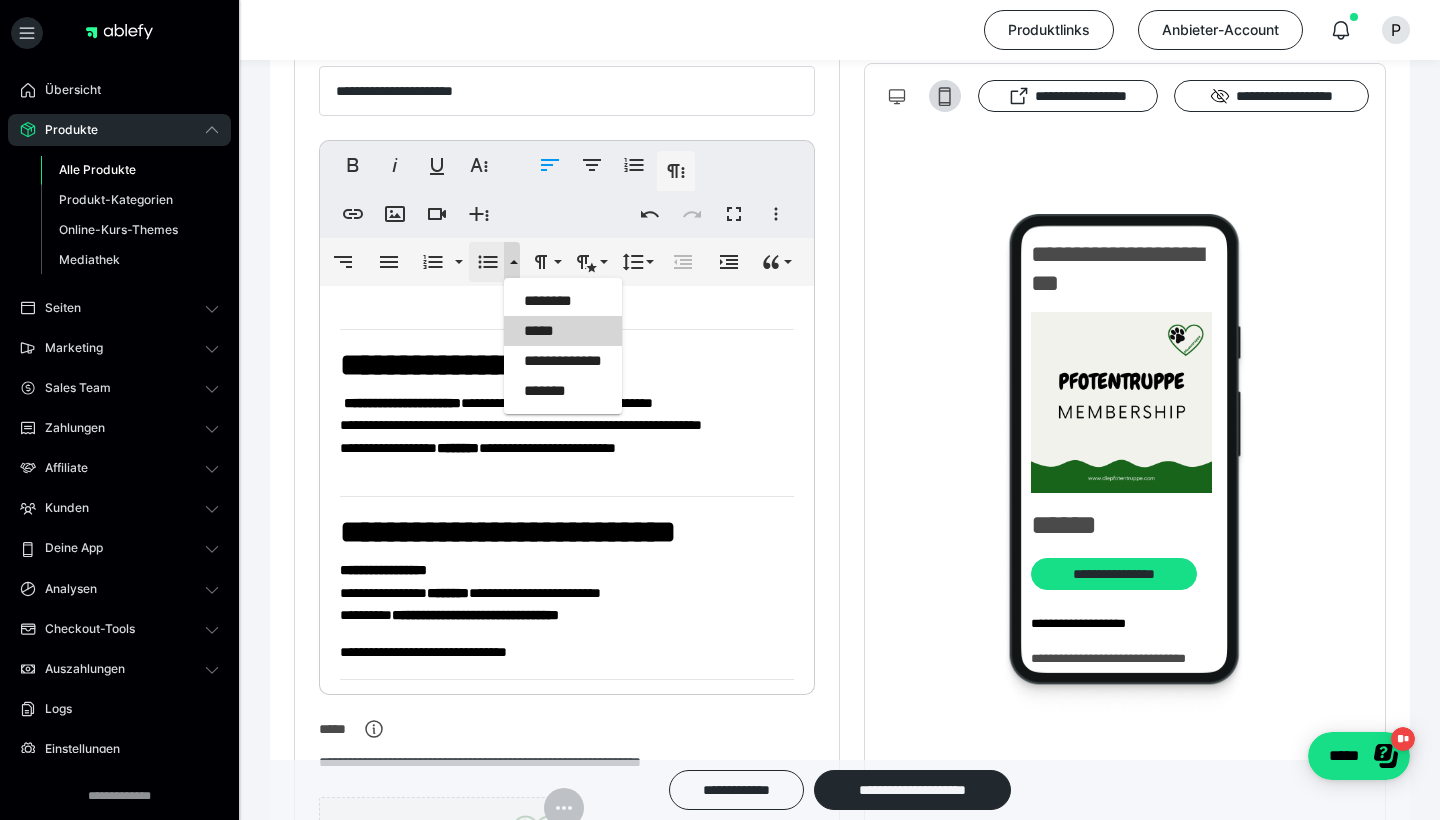 click on "*****" at bounding box center [563, 331] 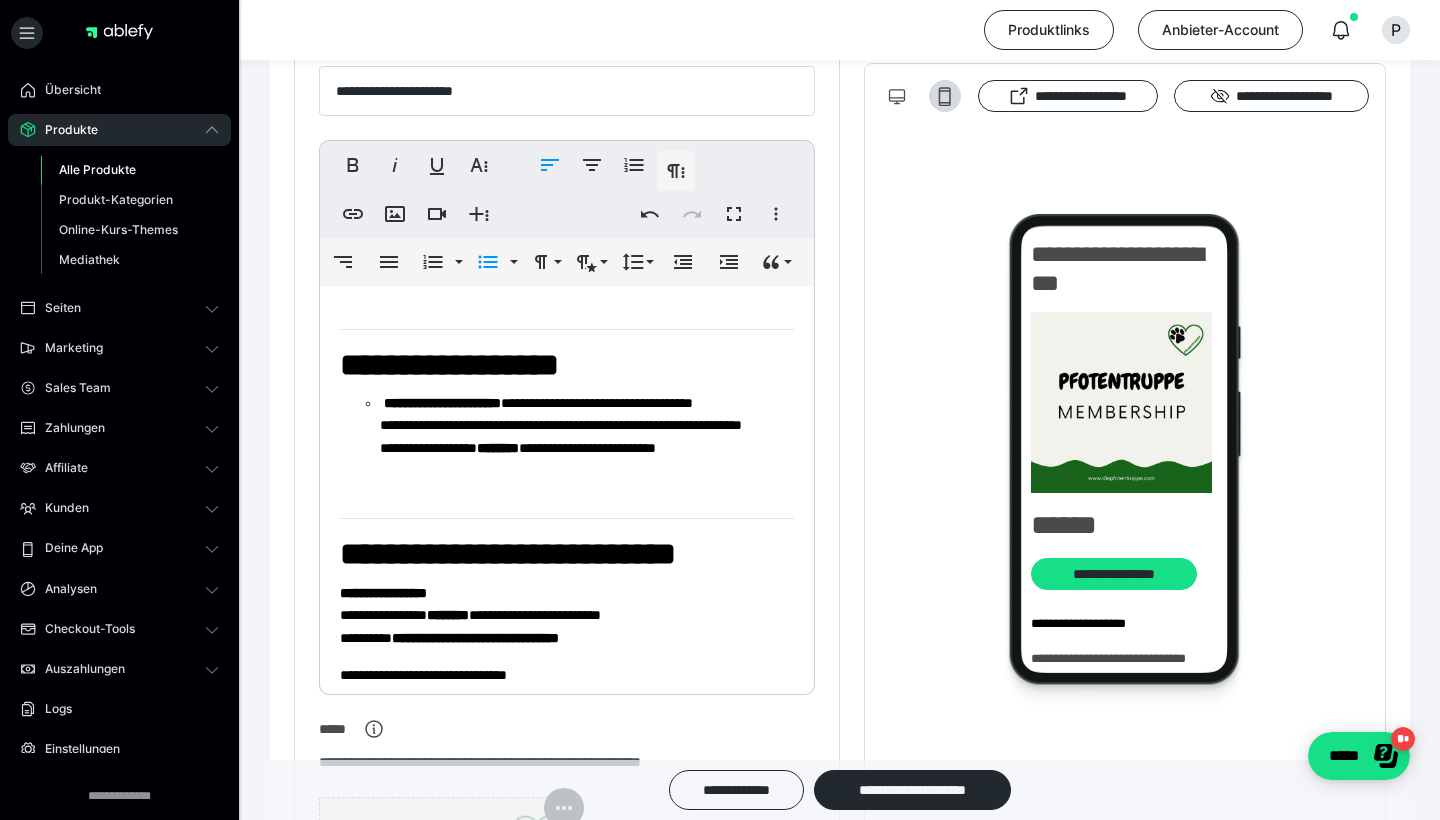 click on "**********" at bounding box center (587, 447) 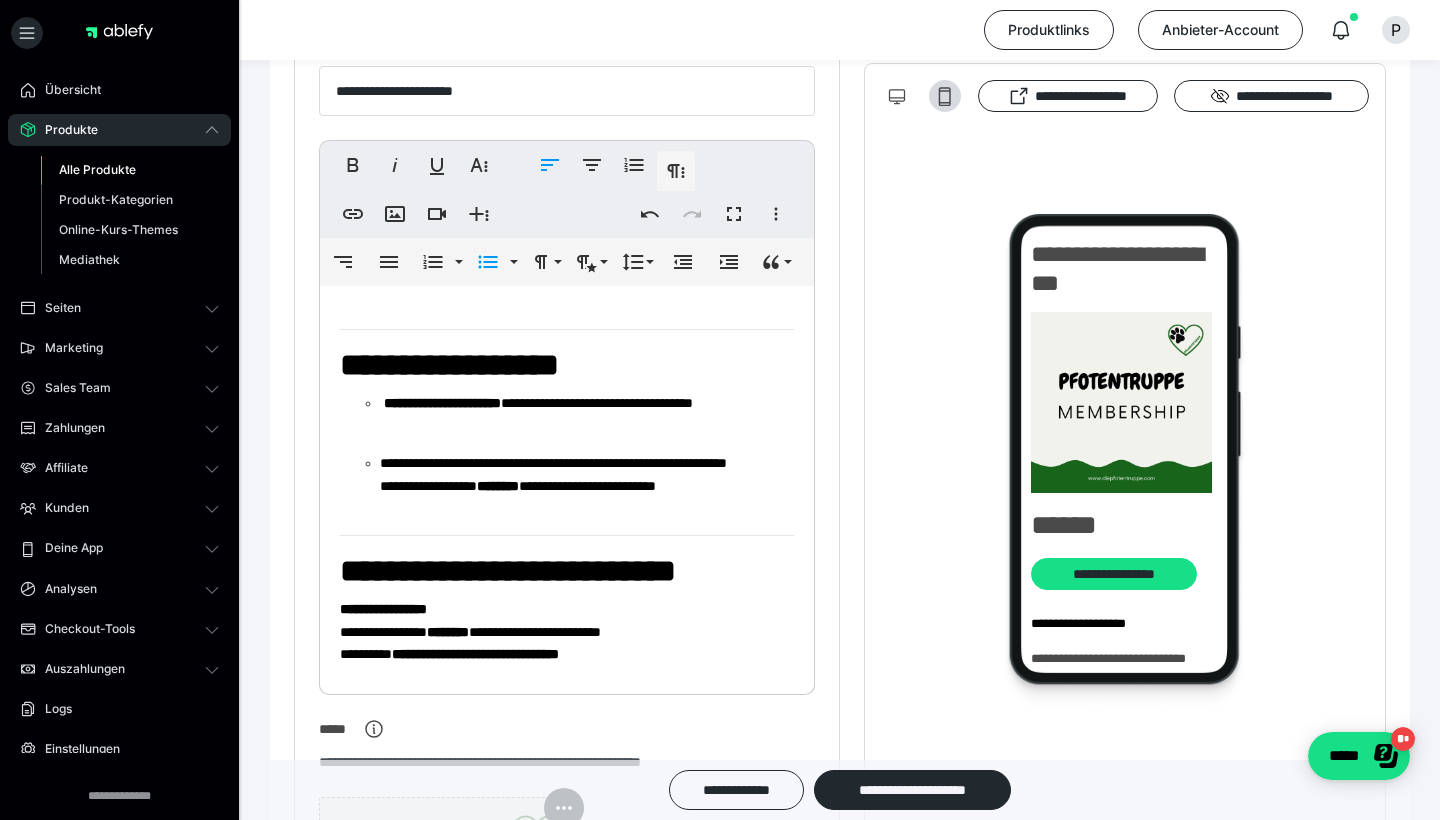 click on "**********" at bounding box center [587, 485] 